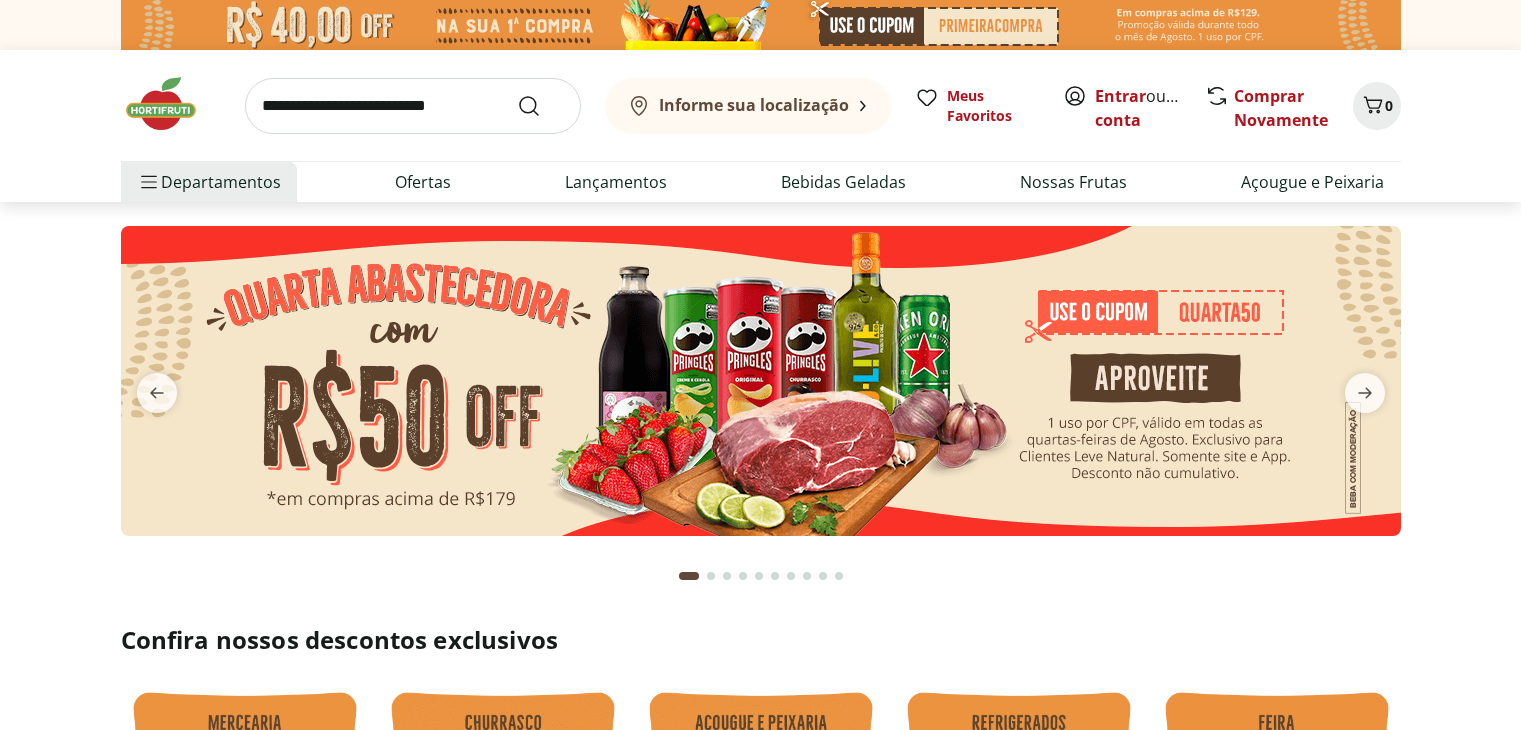 scroll, scrollTop: 0, scrollLeft: 0, axis: both 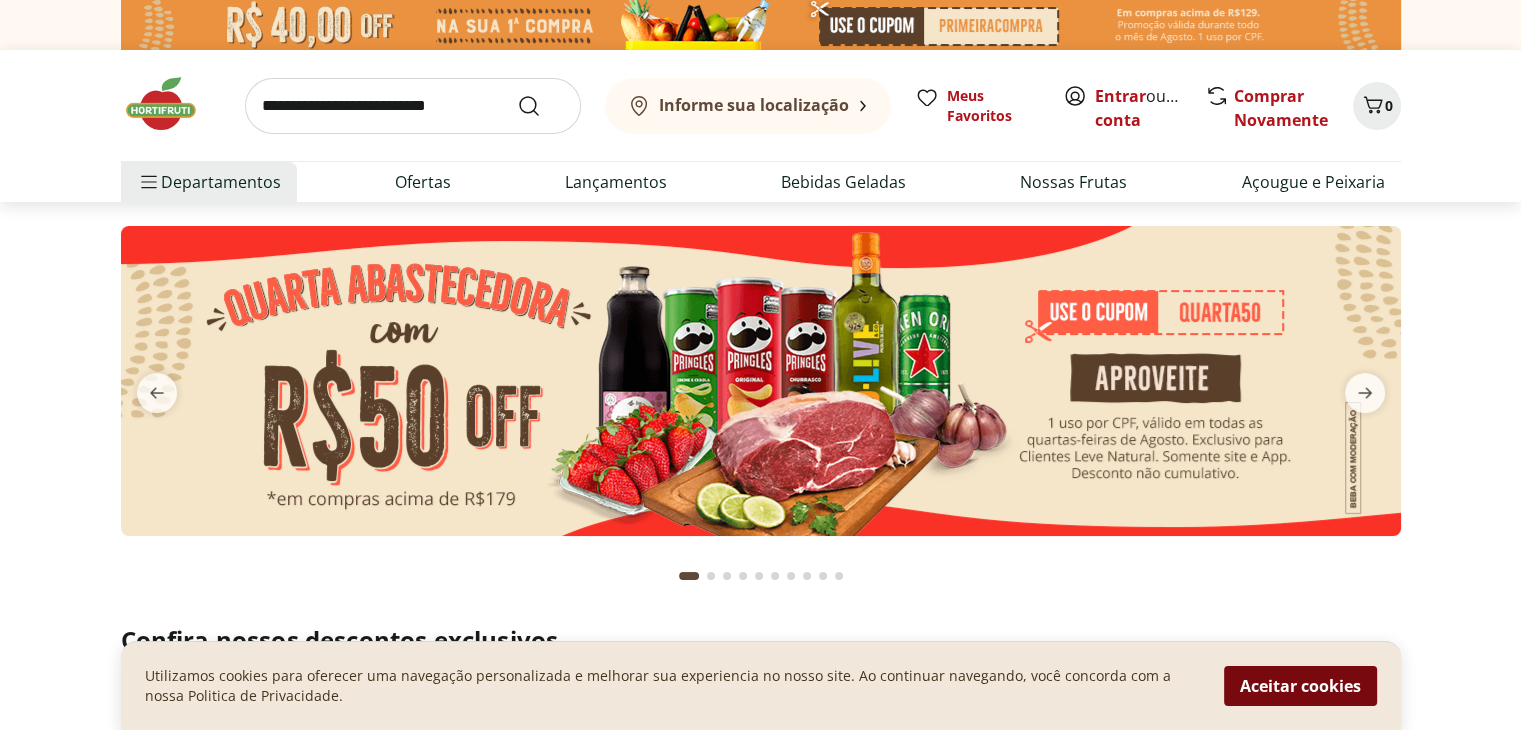 click on "Aceitar cookies" at bounding box center (1300, 686) 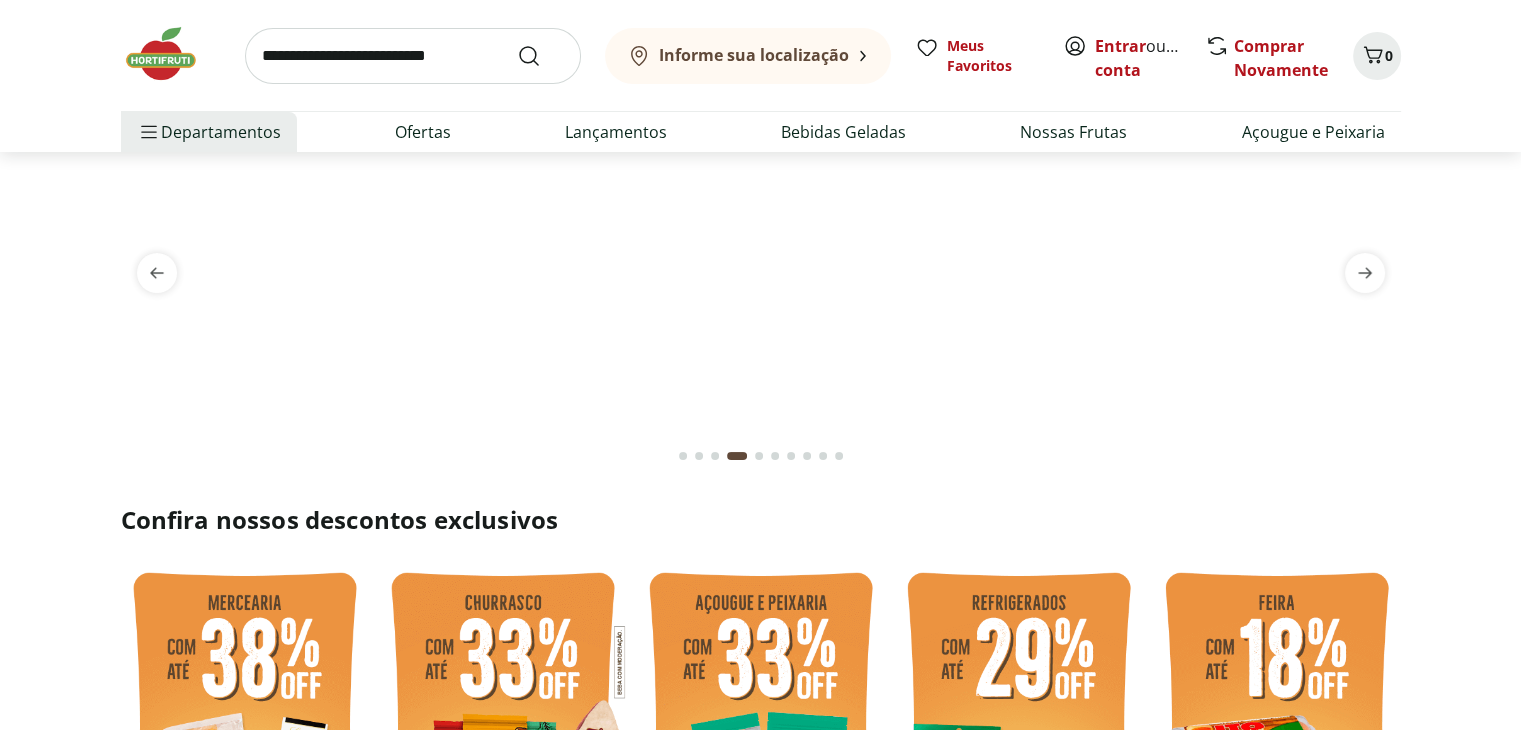 scroll, scrollTop: 0, scrollLeft: 0, axis: both 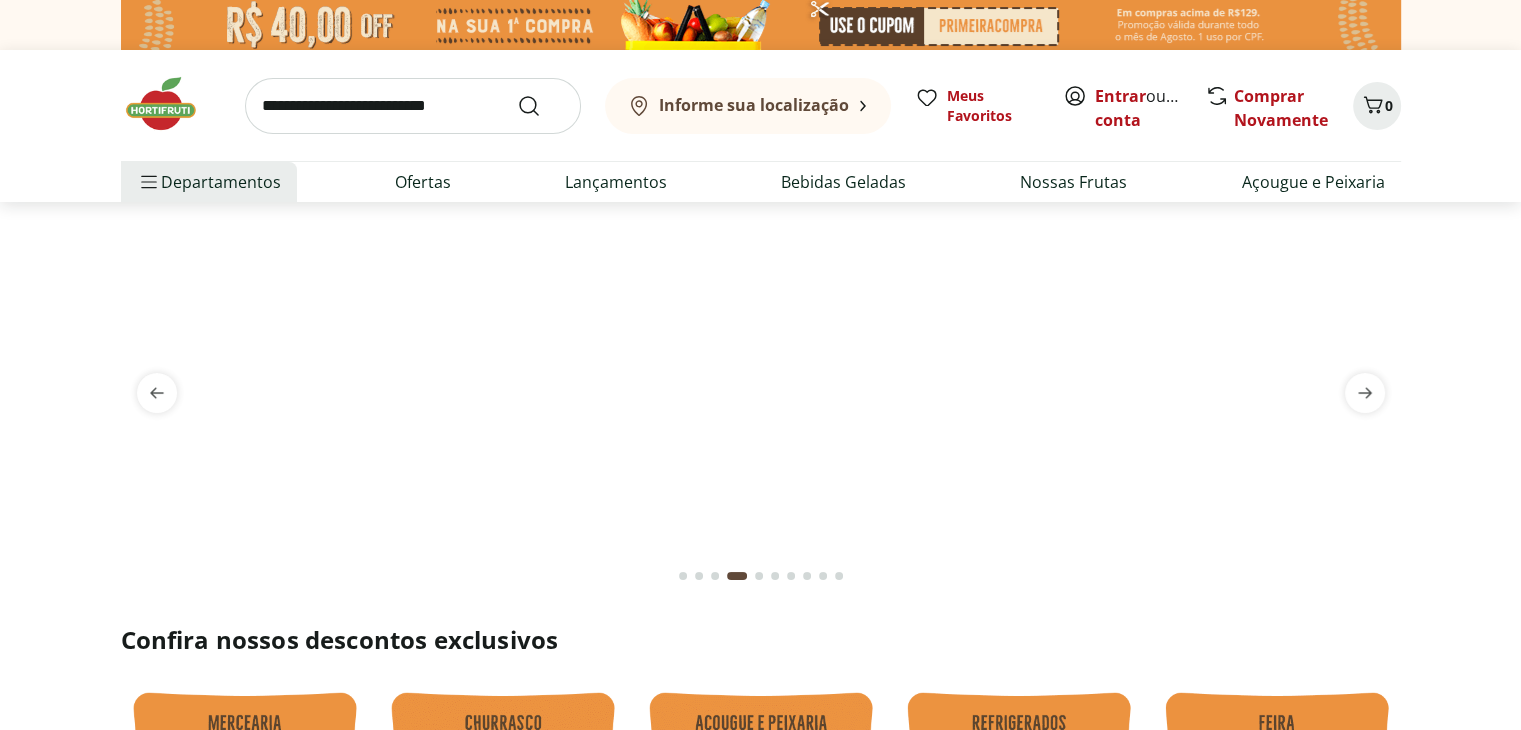 click at bounding box center [413, 106] 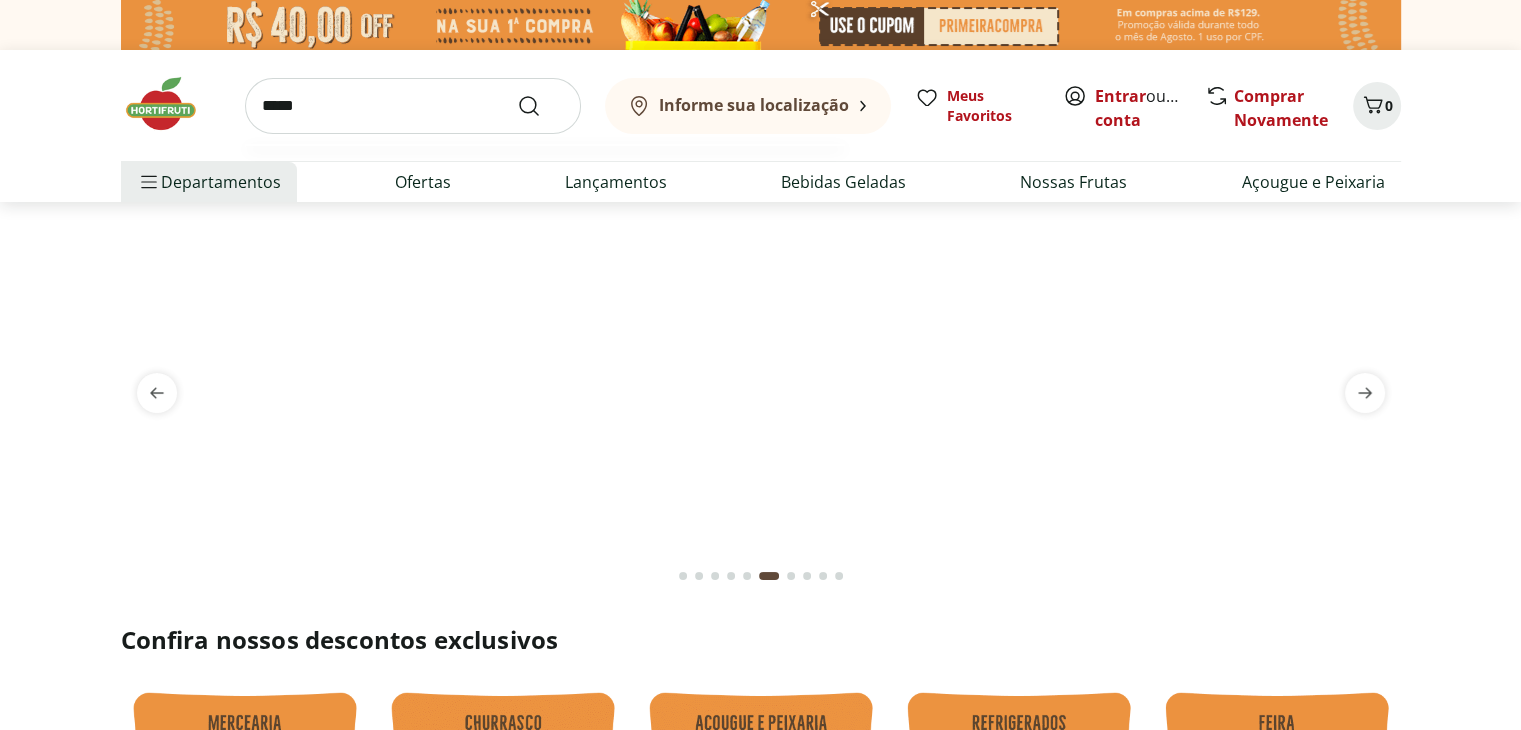 type on "*****" 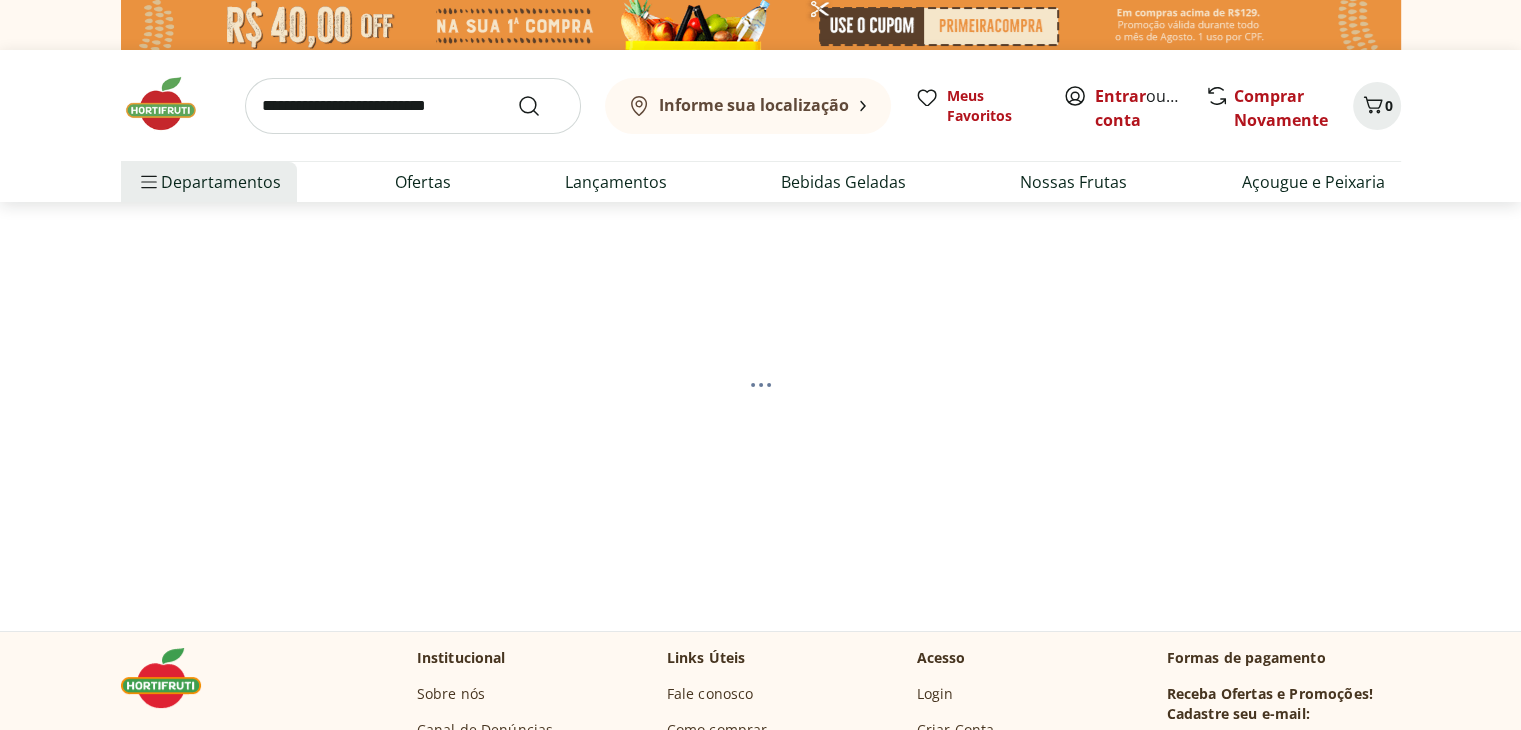 select on "**********" 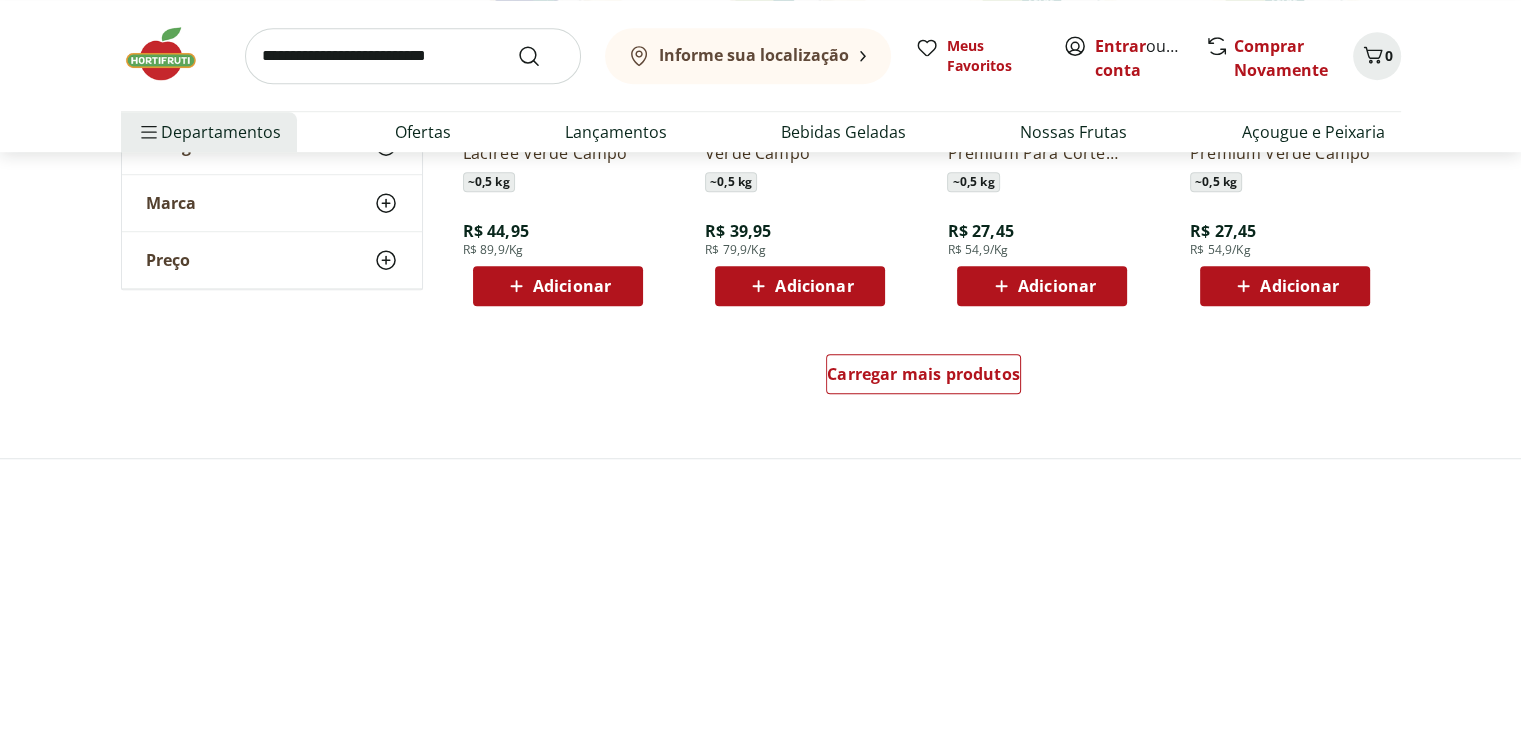 scroll, scrollTop: 1400, scrollLeft: 0, axis: vertical 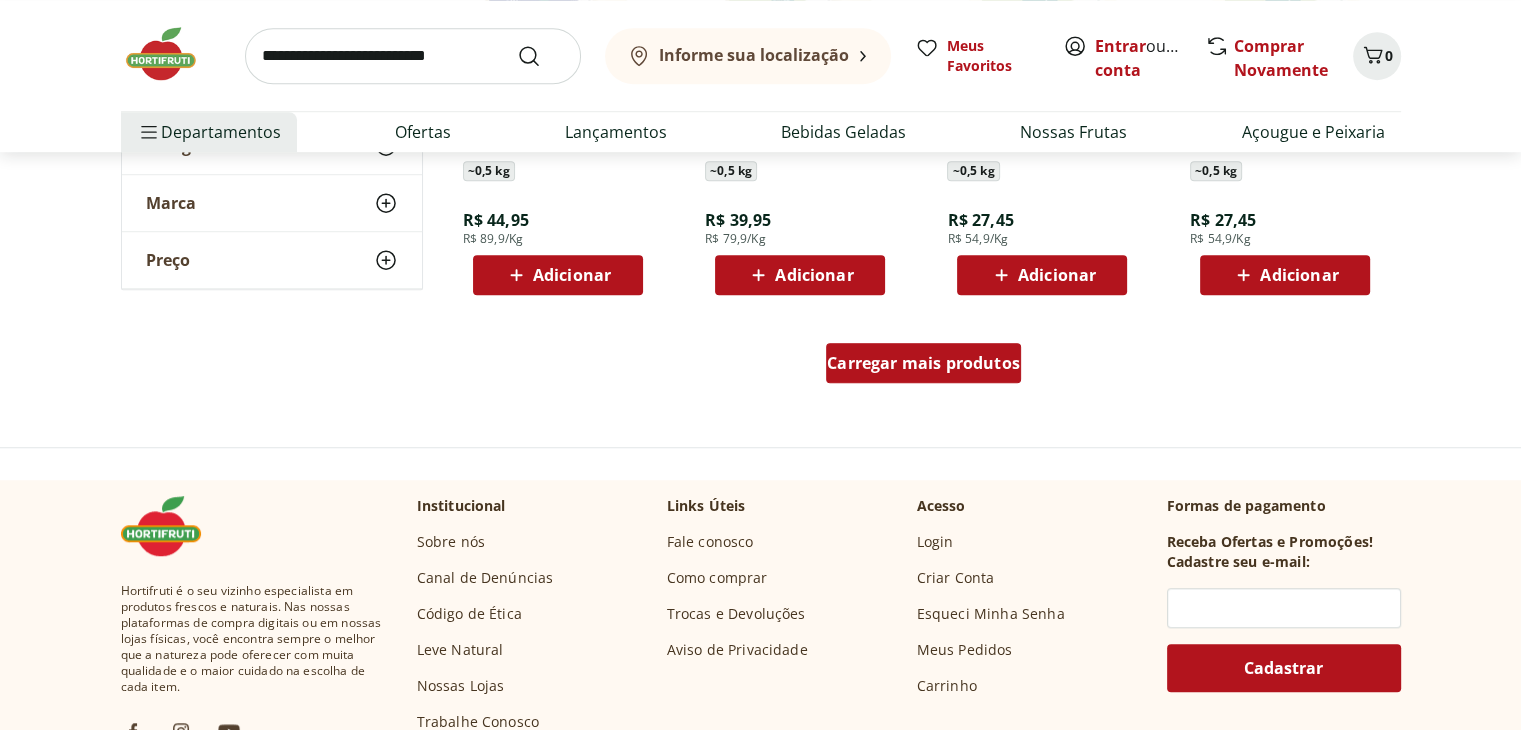 click on "Carregar mais produtos" at bounding box center (923, 363) 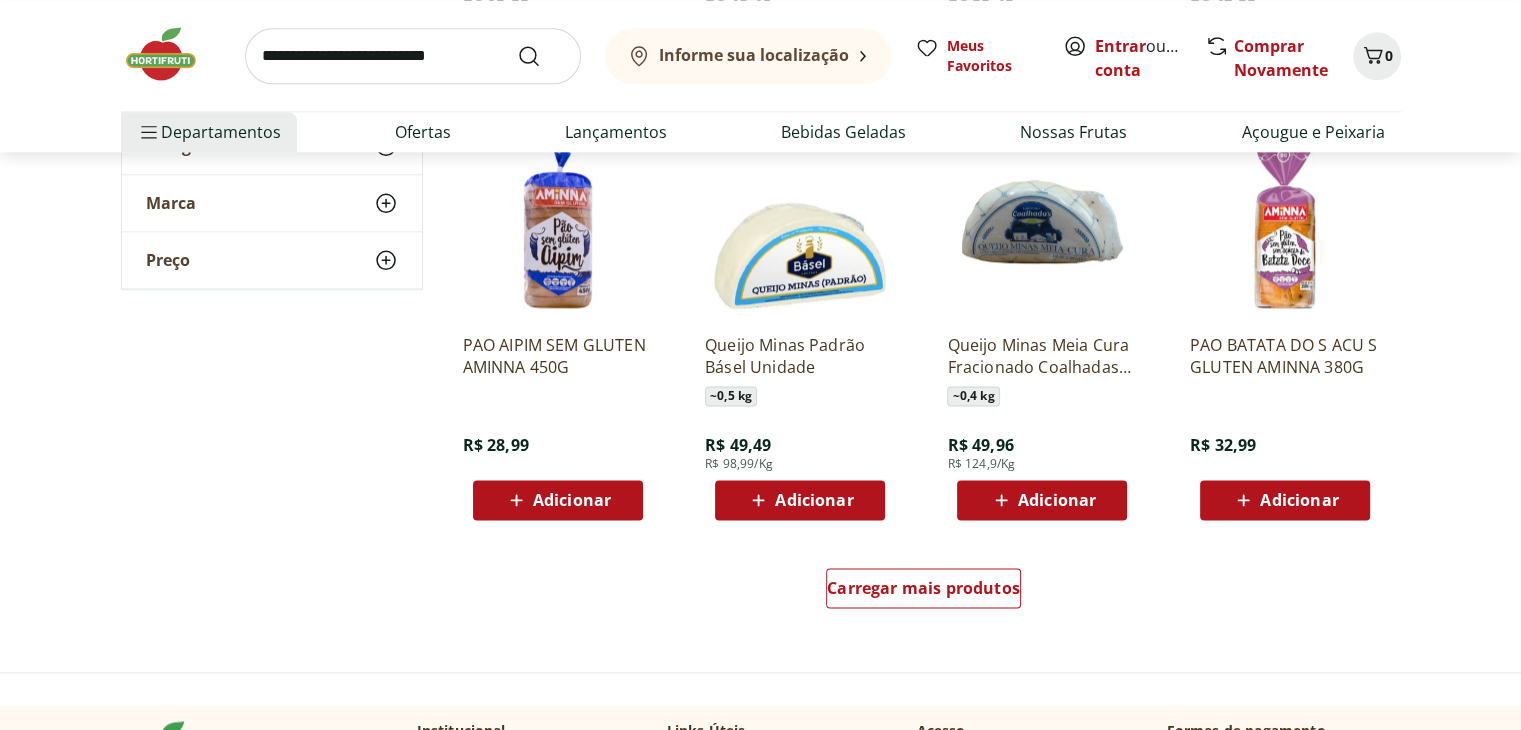 scroll, scrollTop: 2500, scrollLeft: 0, axis: vertical 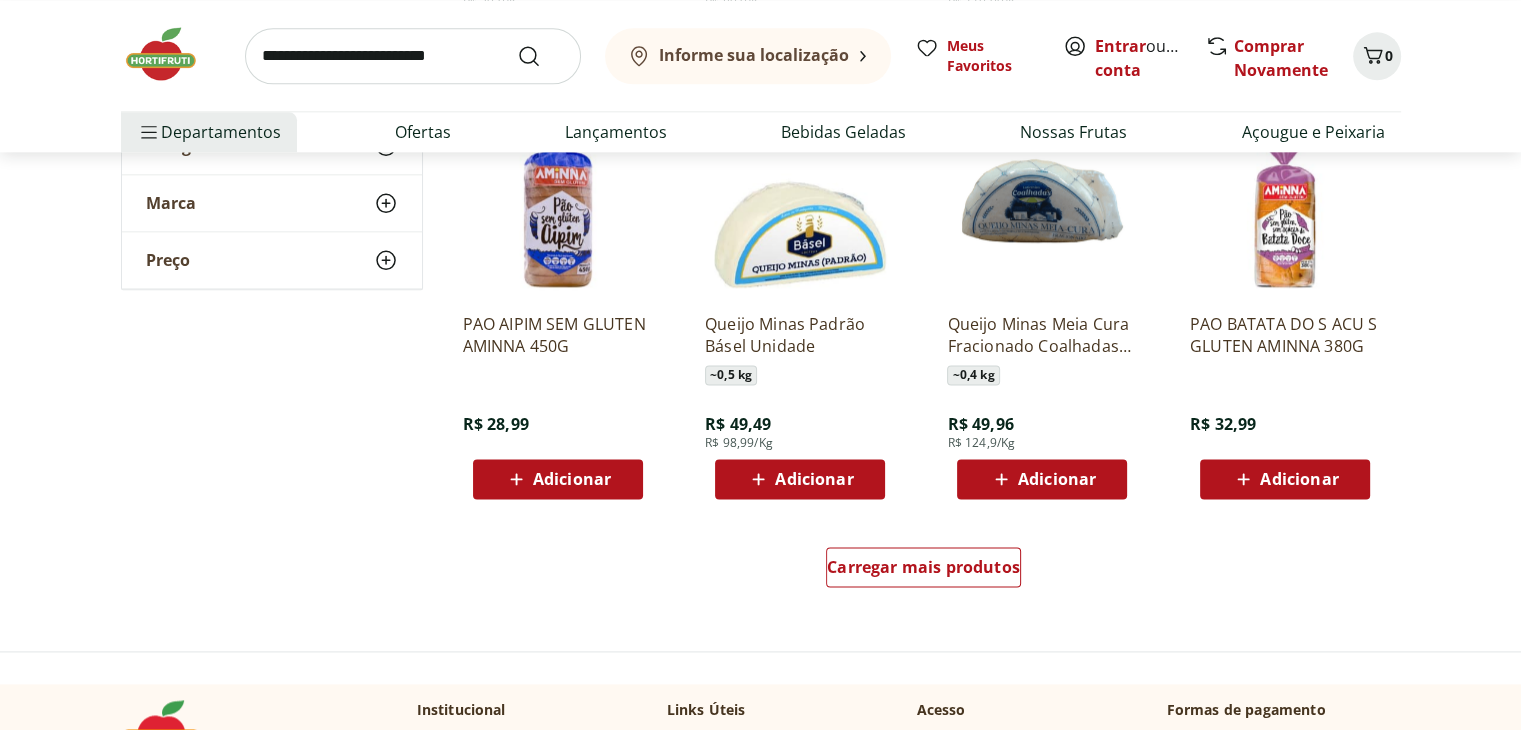 click on "Adicionar" at bounding box center (572, 479) 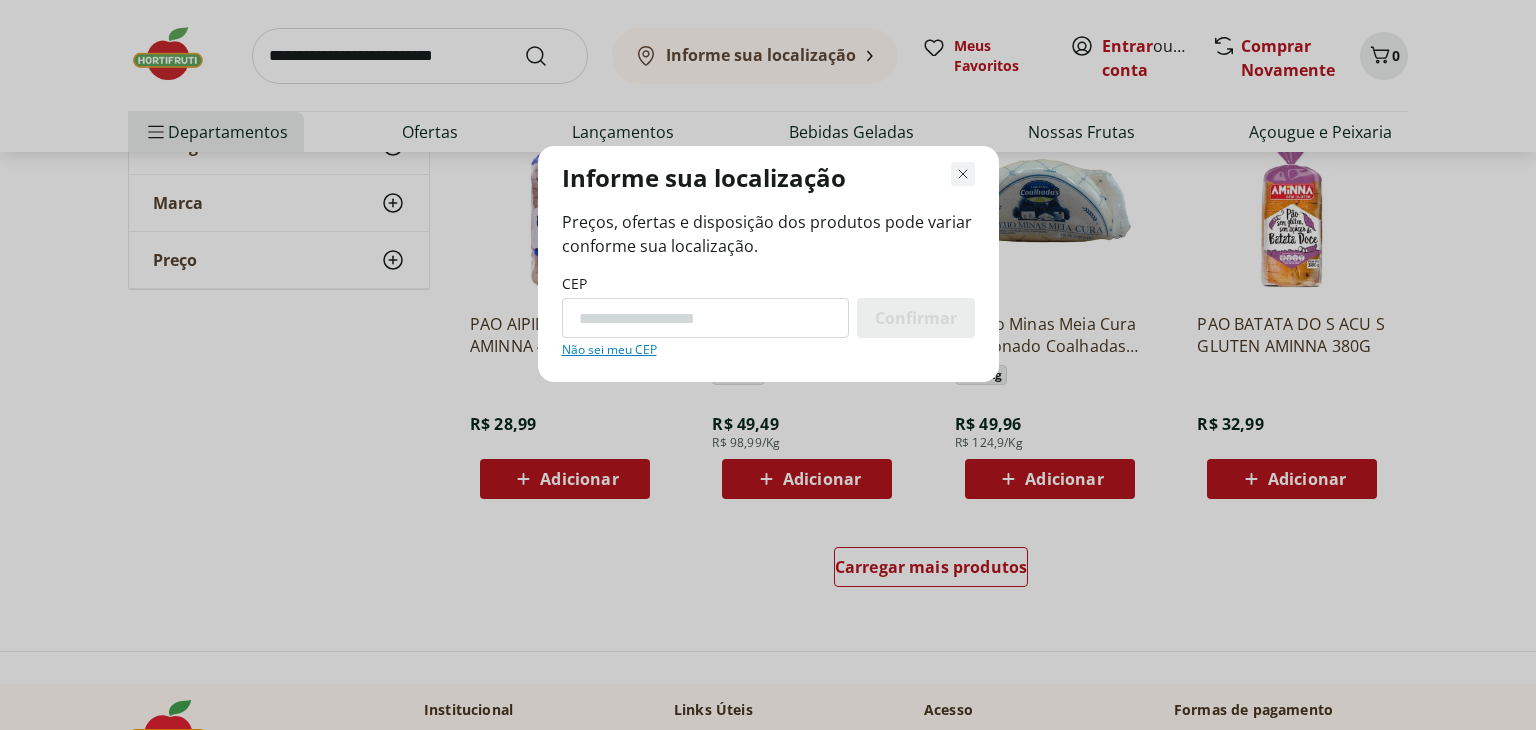 click 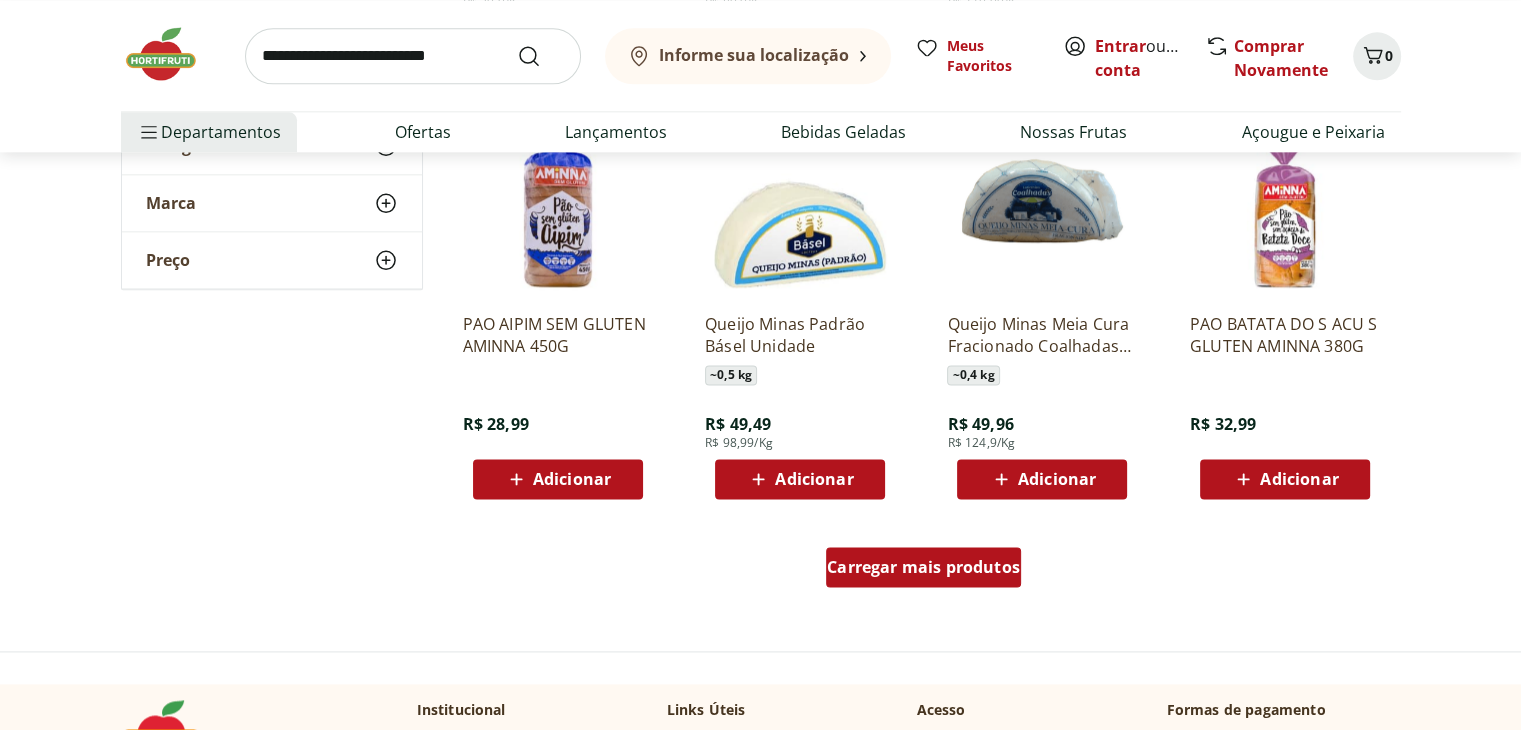 click on "Carregar mais produtos" at bounding box center [923, 567] 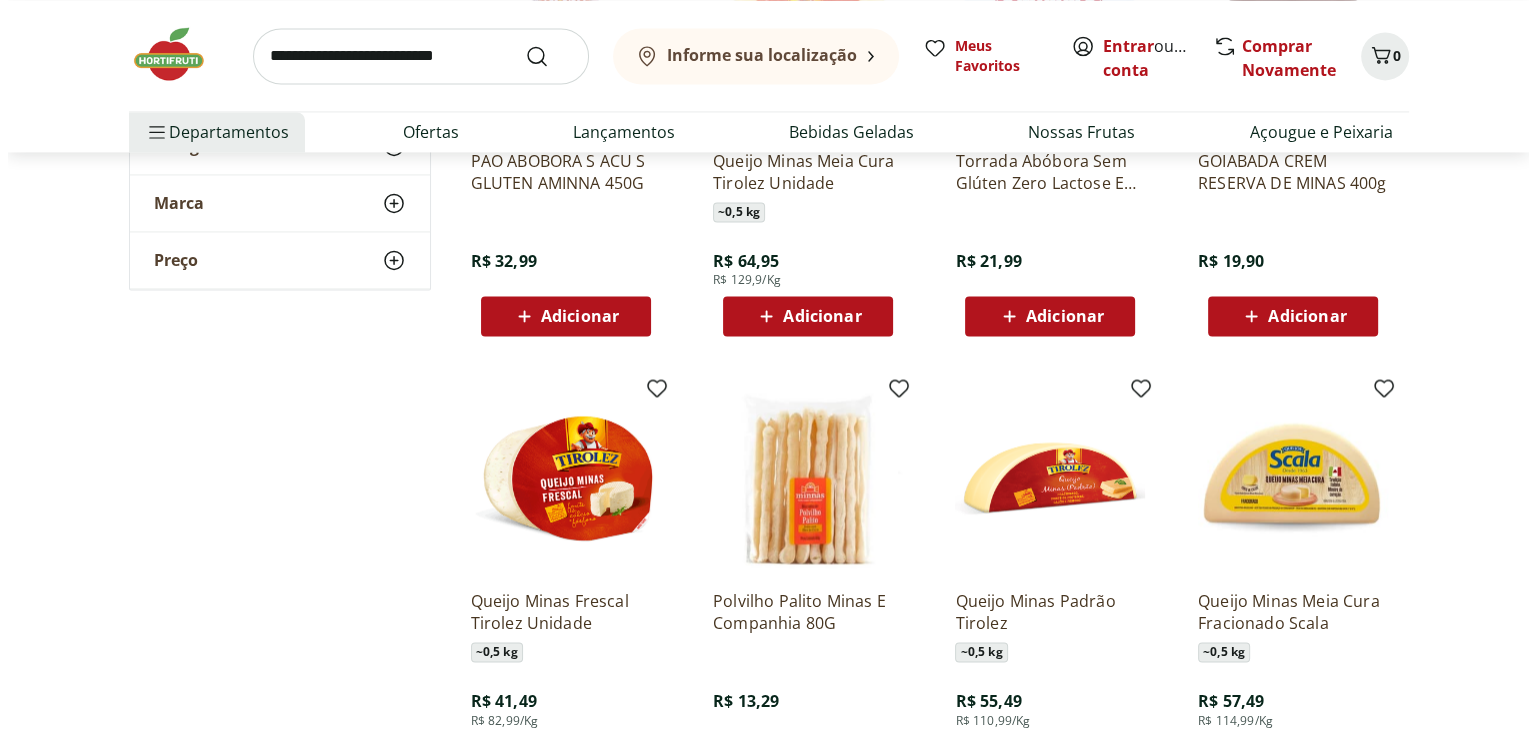 scroll, scrollTop: 3100, scrollLeft: 0, axis: vertical 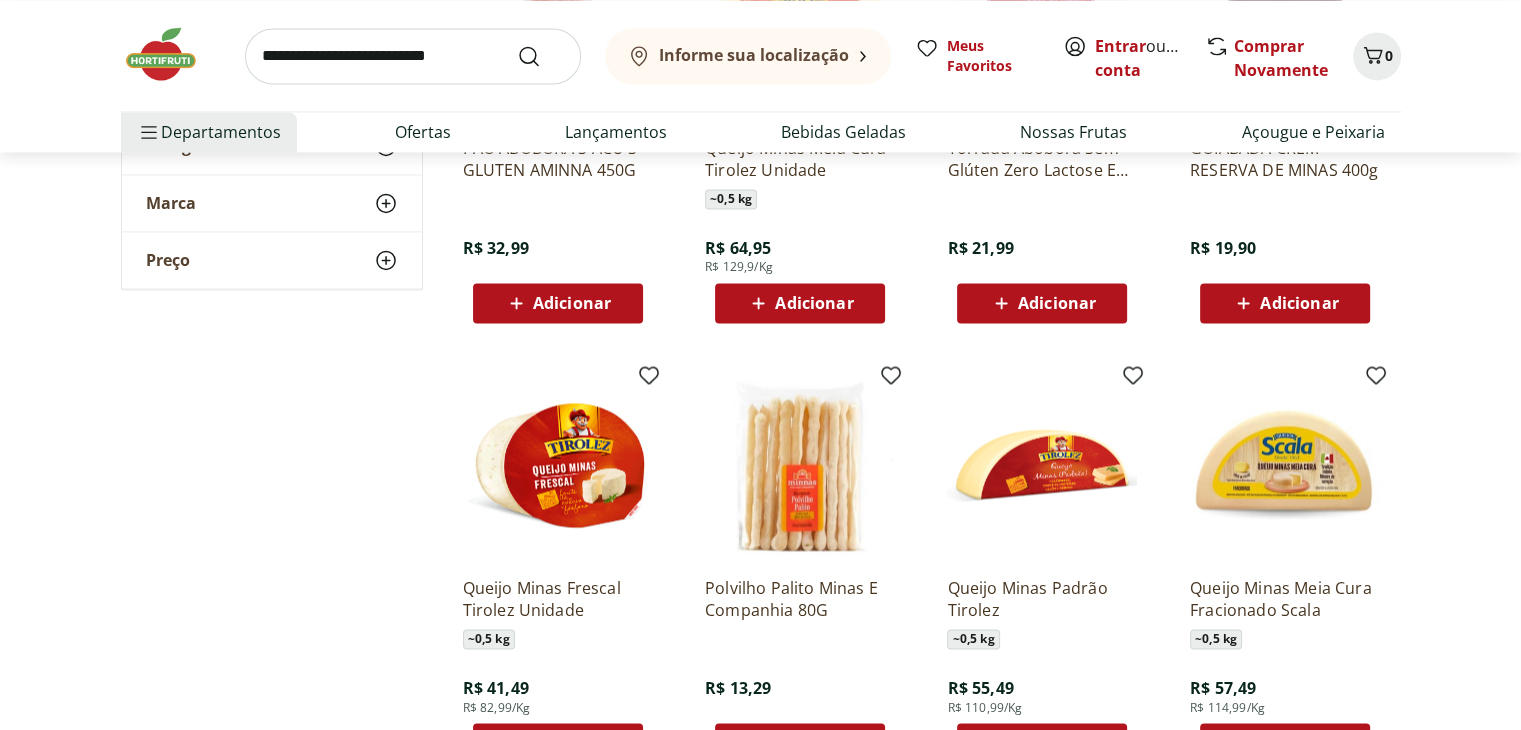 click on "Adicionar" at bounding box center [1299, 303] 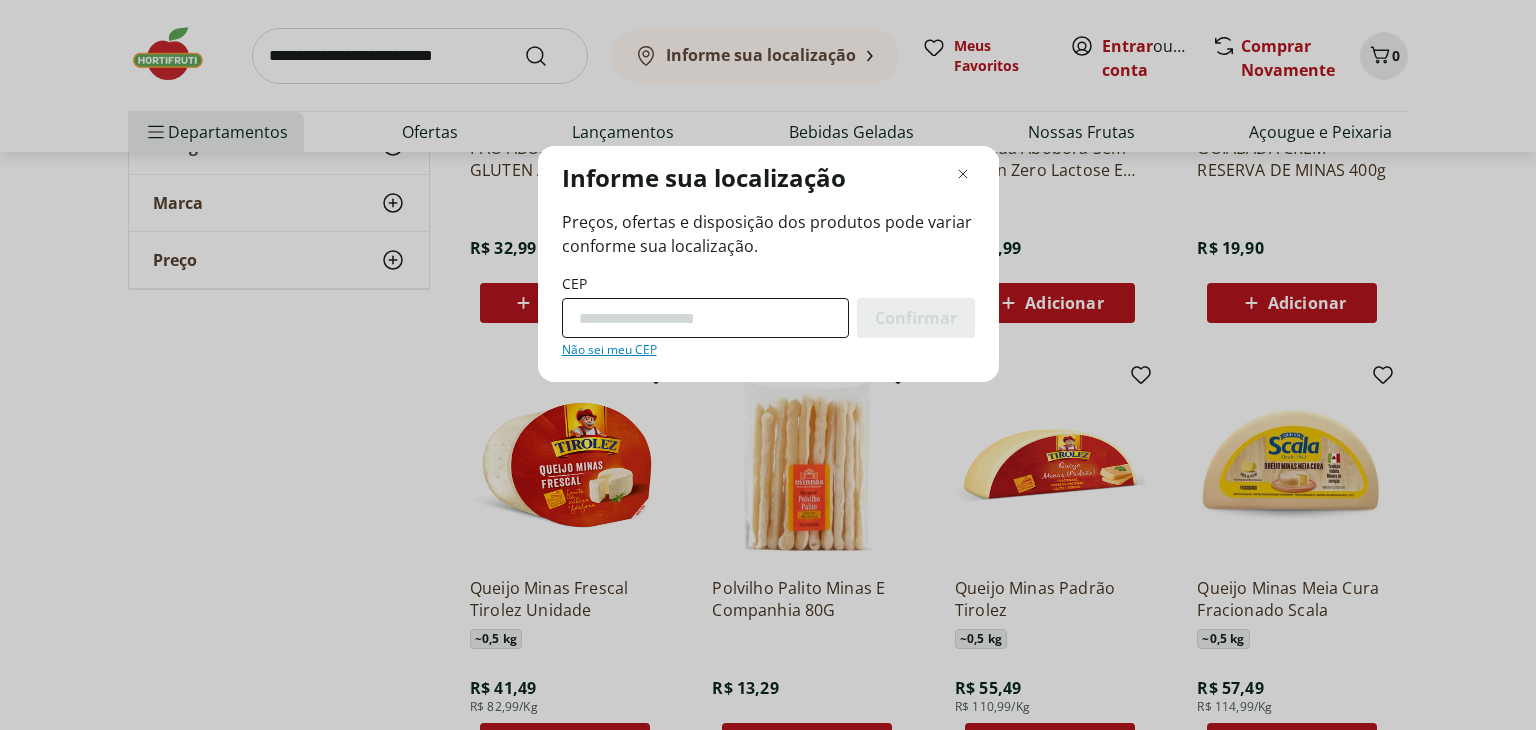 click on "CEP" at bounding box center (705, 318) 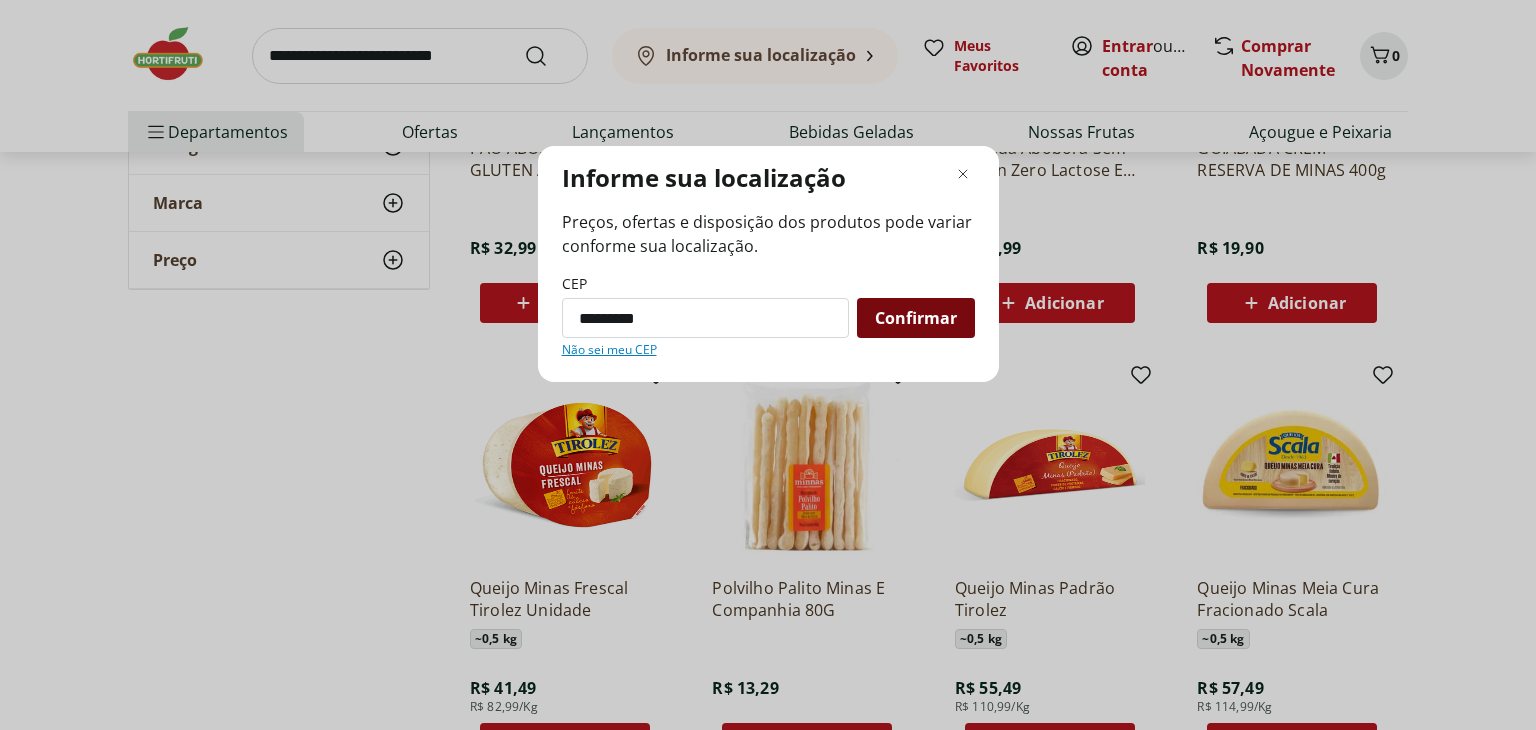 type on "*********" 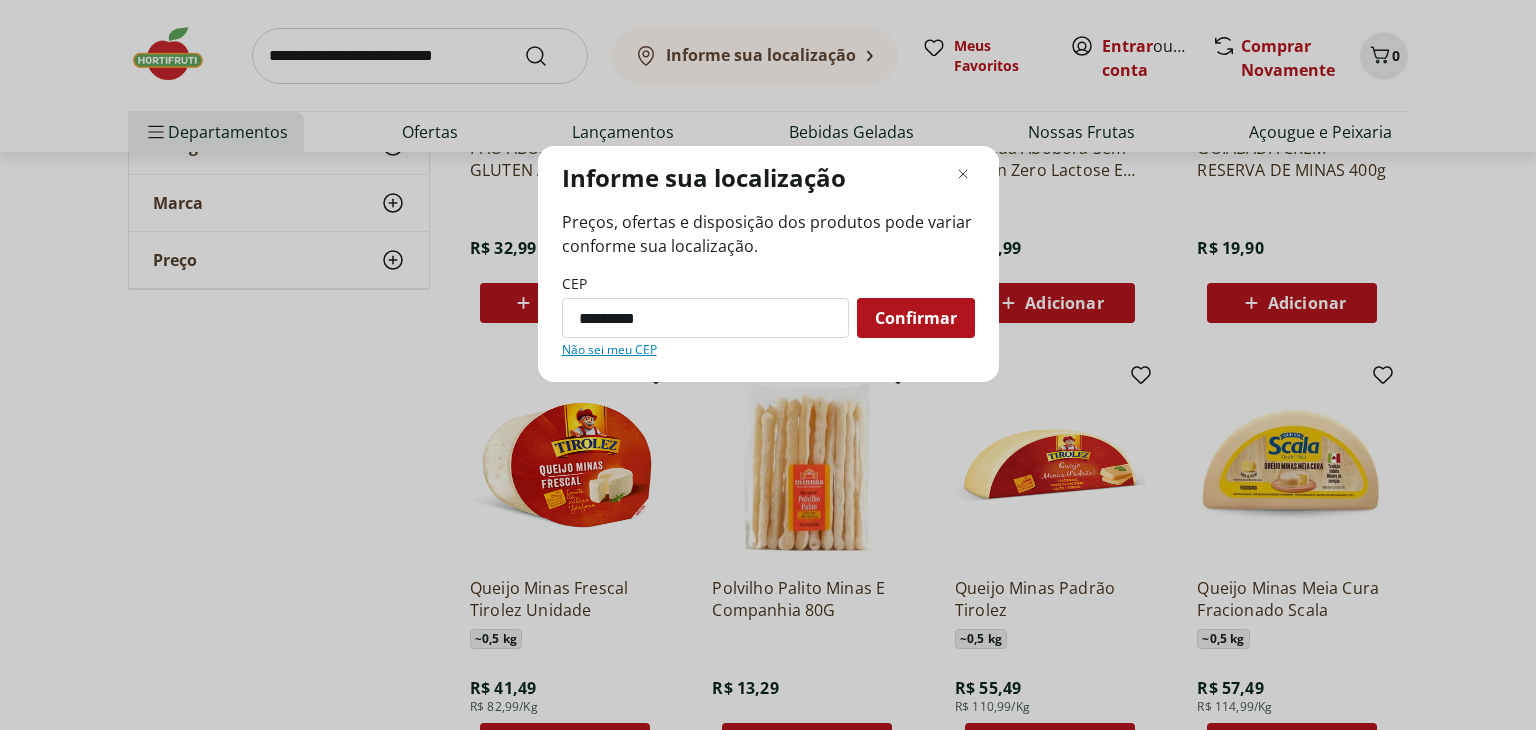 click on "Confirmar" at bounding box center [916, 318] 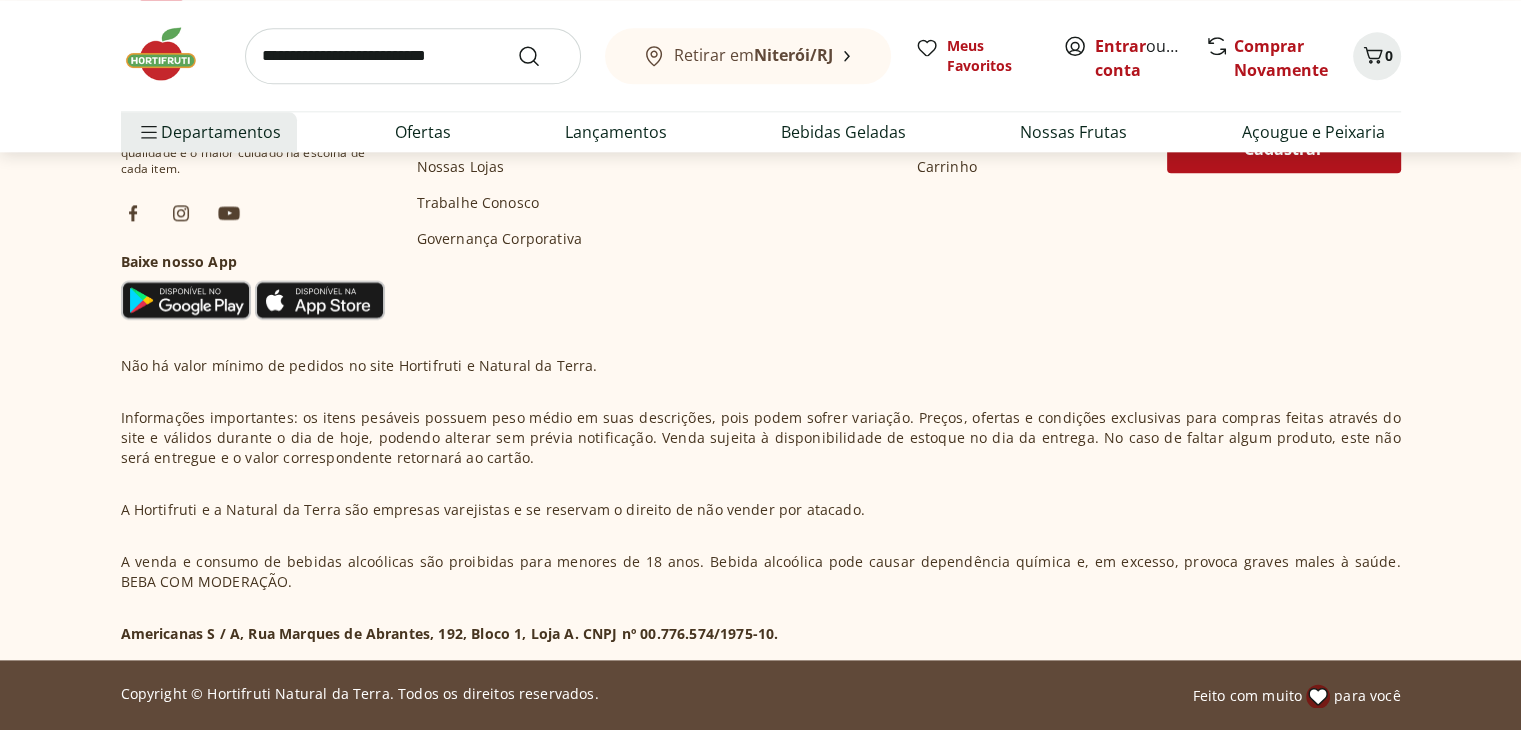 scroll, scrollTop: 2897, scrollLeft: 0, axis: vertical 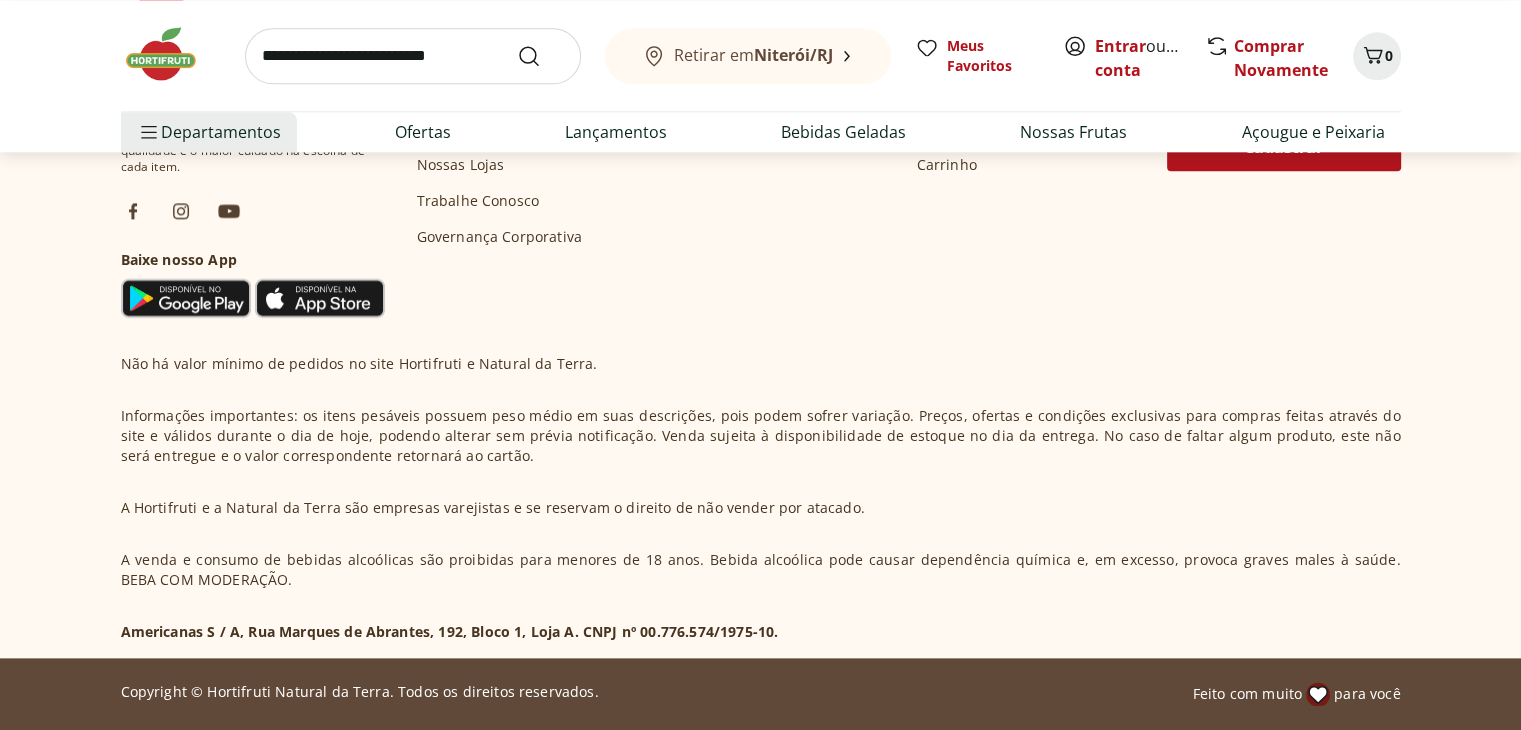 select on "**********" 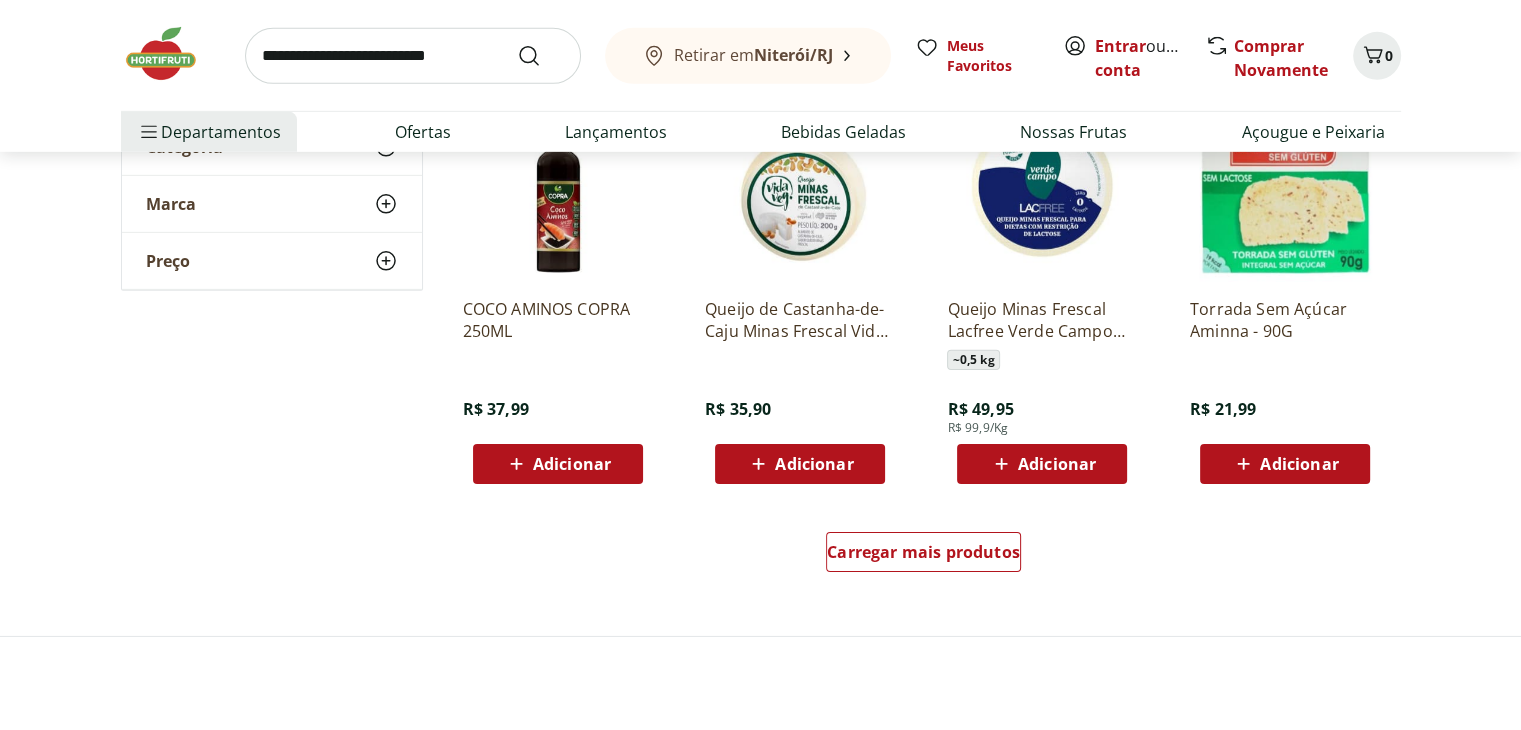 scroll, scrollTop: 6397, scrollLeft: 0, axis: vertical 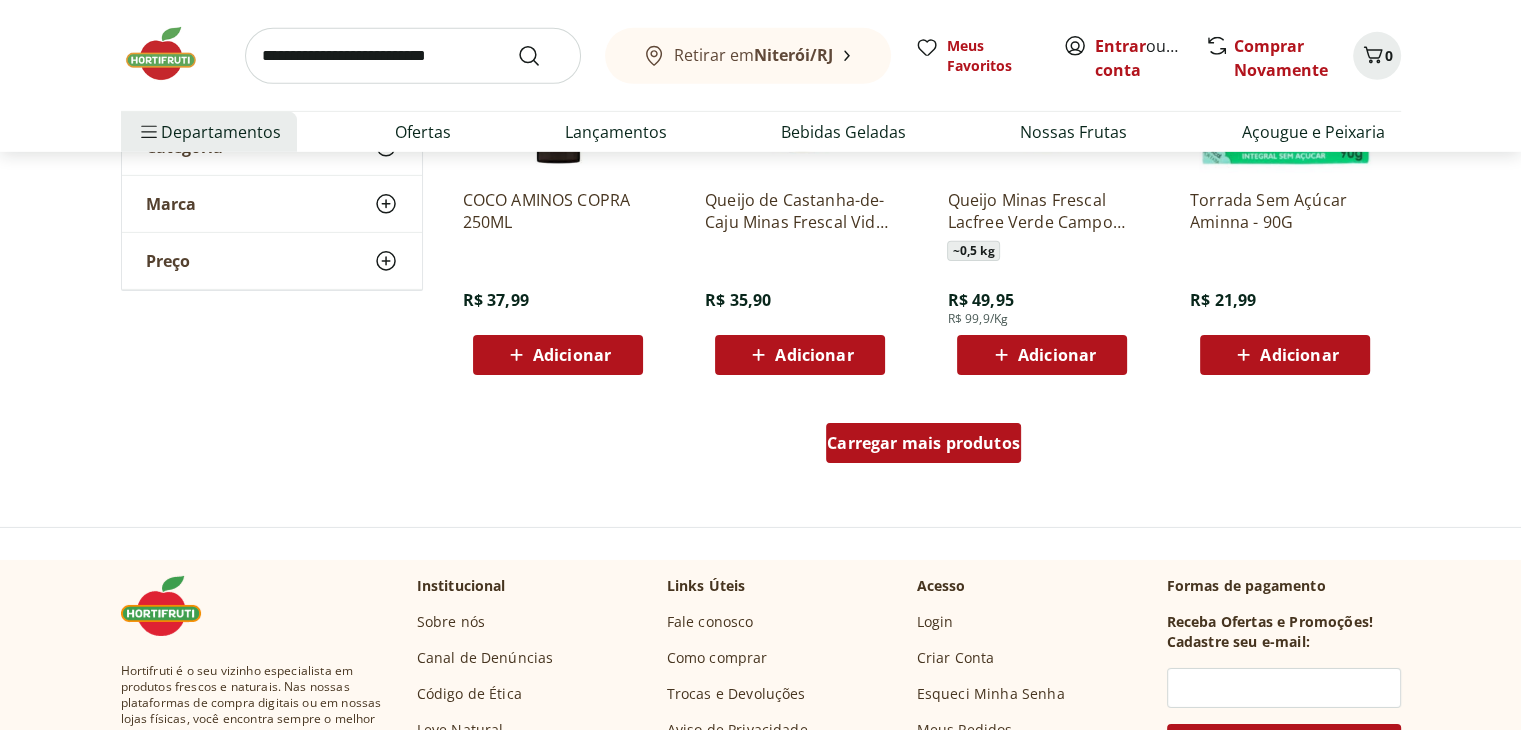 click on "Carregar mais produtos" at bounding box center (923, 443) 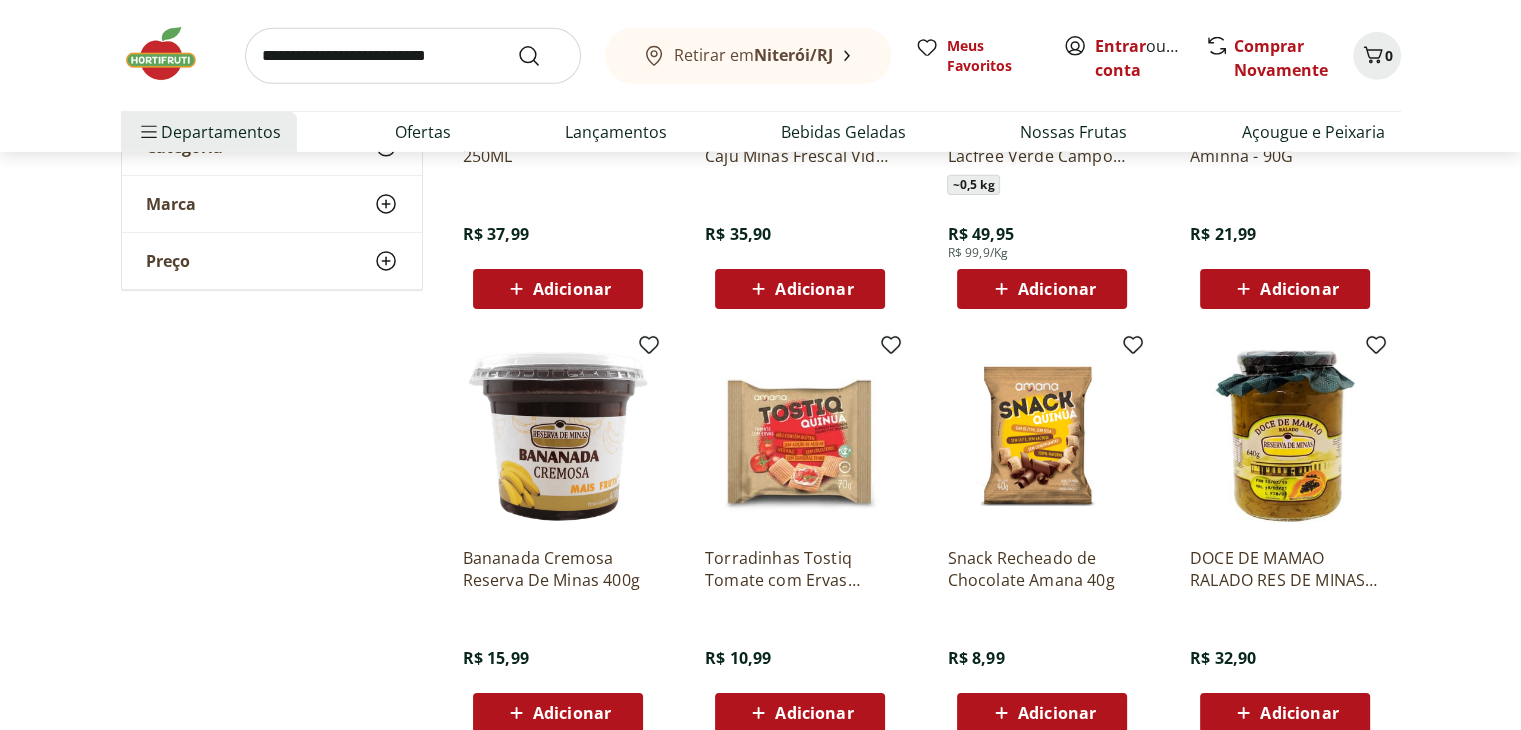 scroll, scrollTop: 6497, scrollLeft: 0, axis: vertical 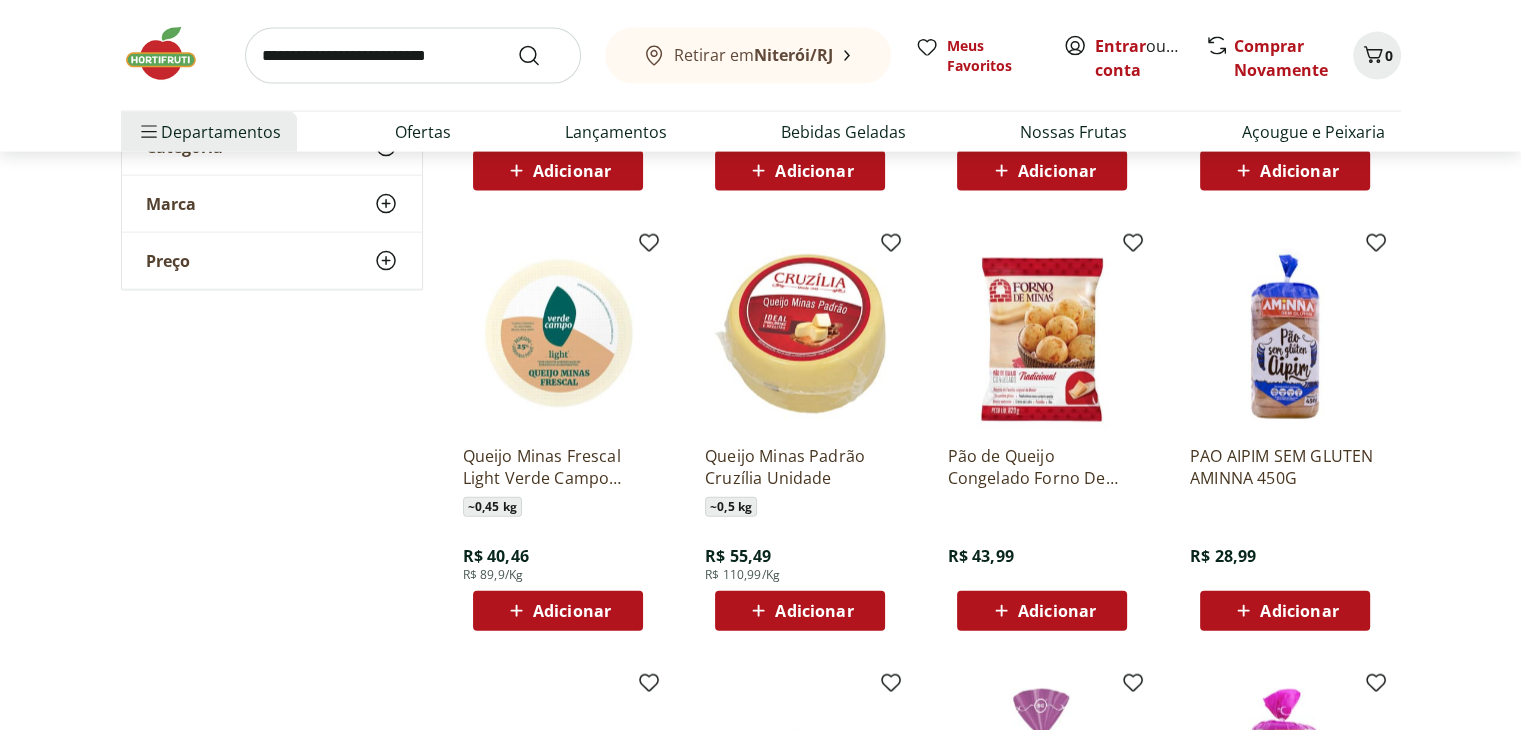 click on "Adicionar" at bounding box center (1299, 611) 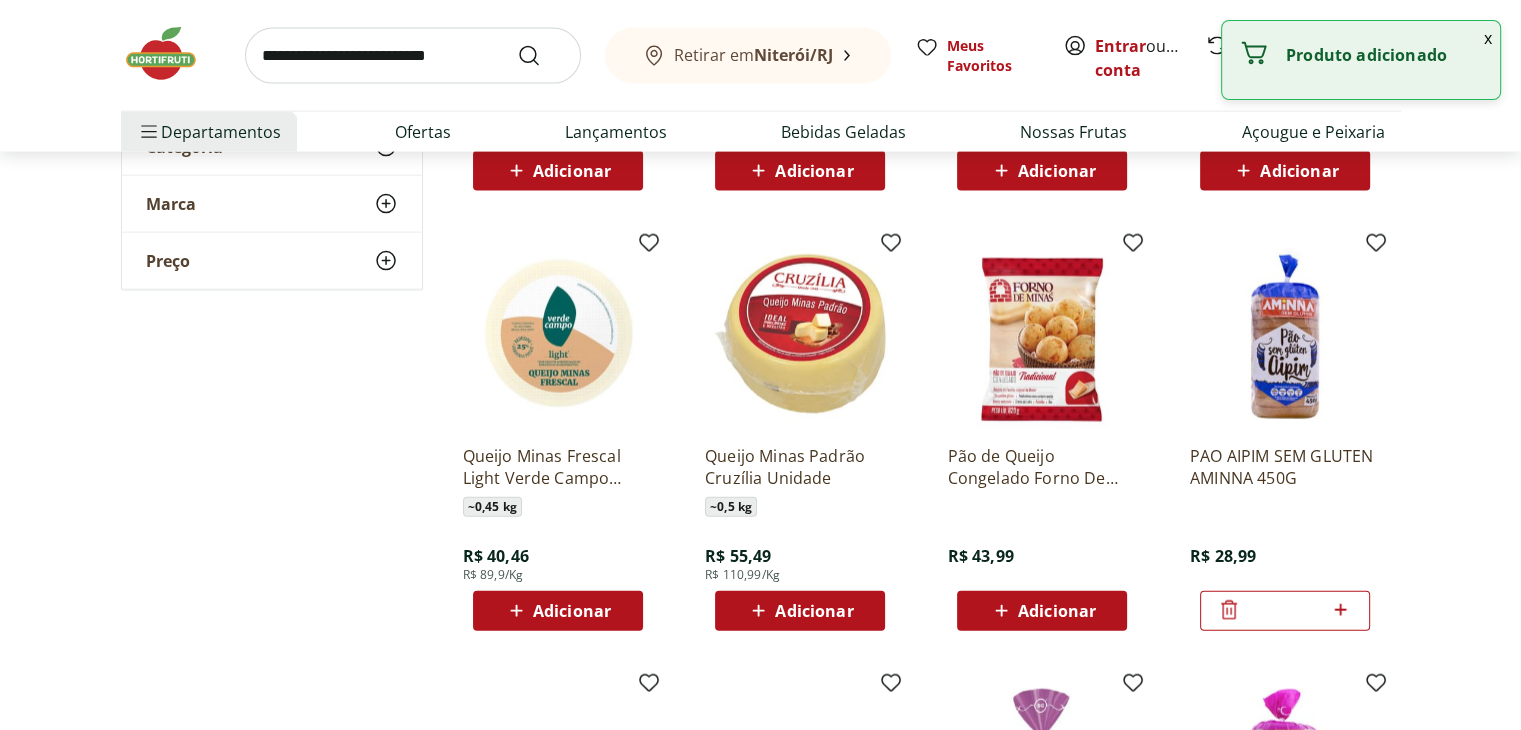 click 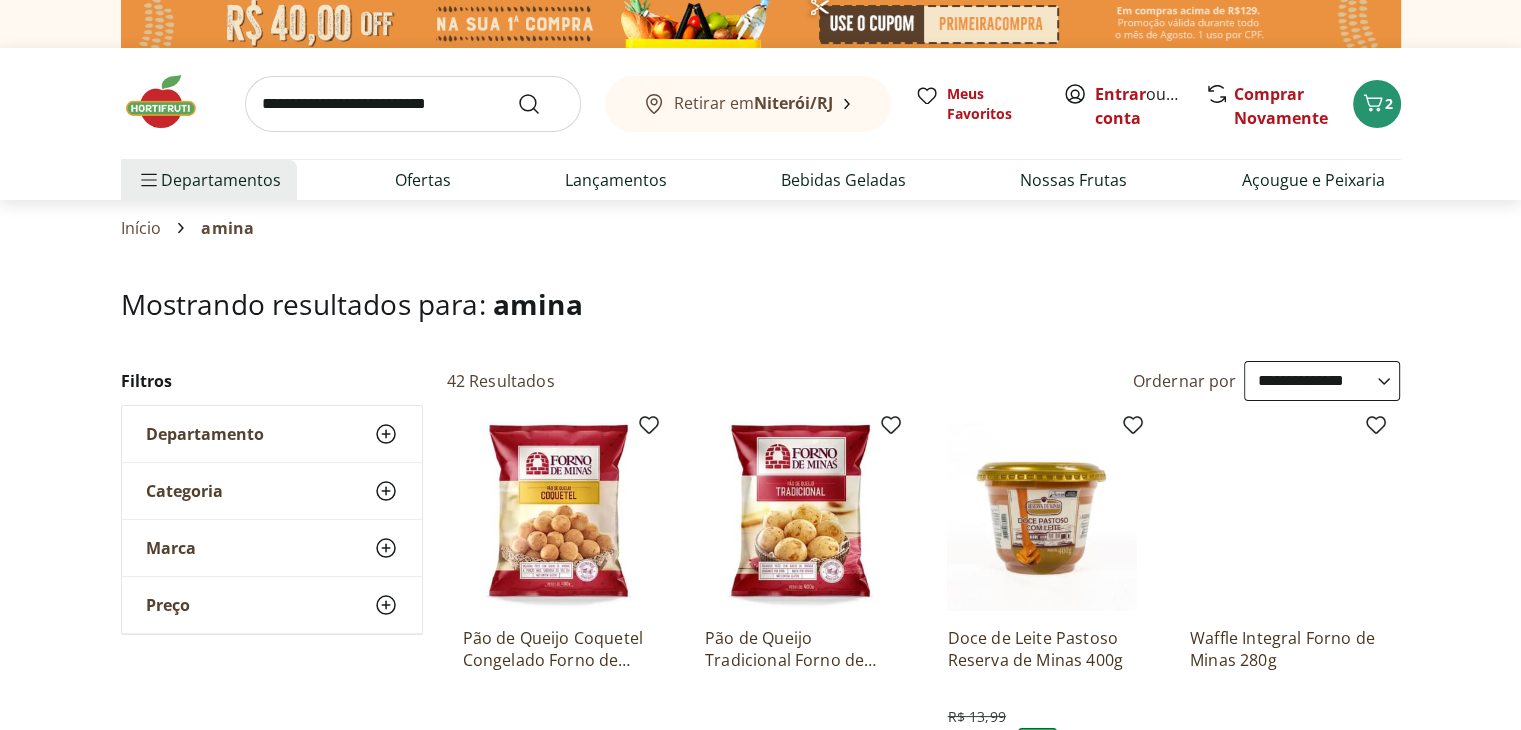 scroll, scrollTop: 0, scrollLeft: 0, axis: both 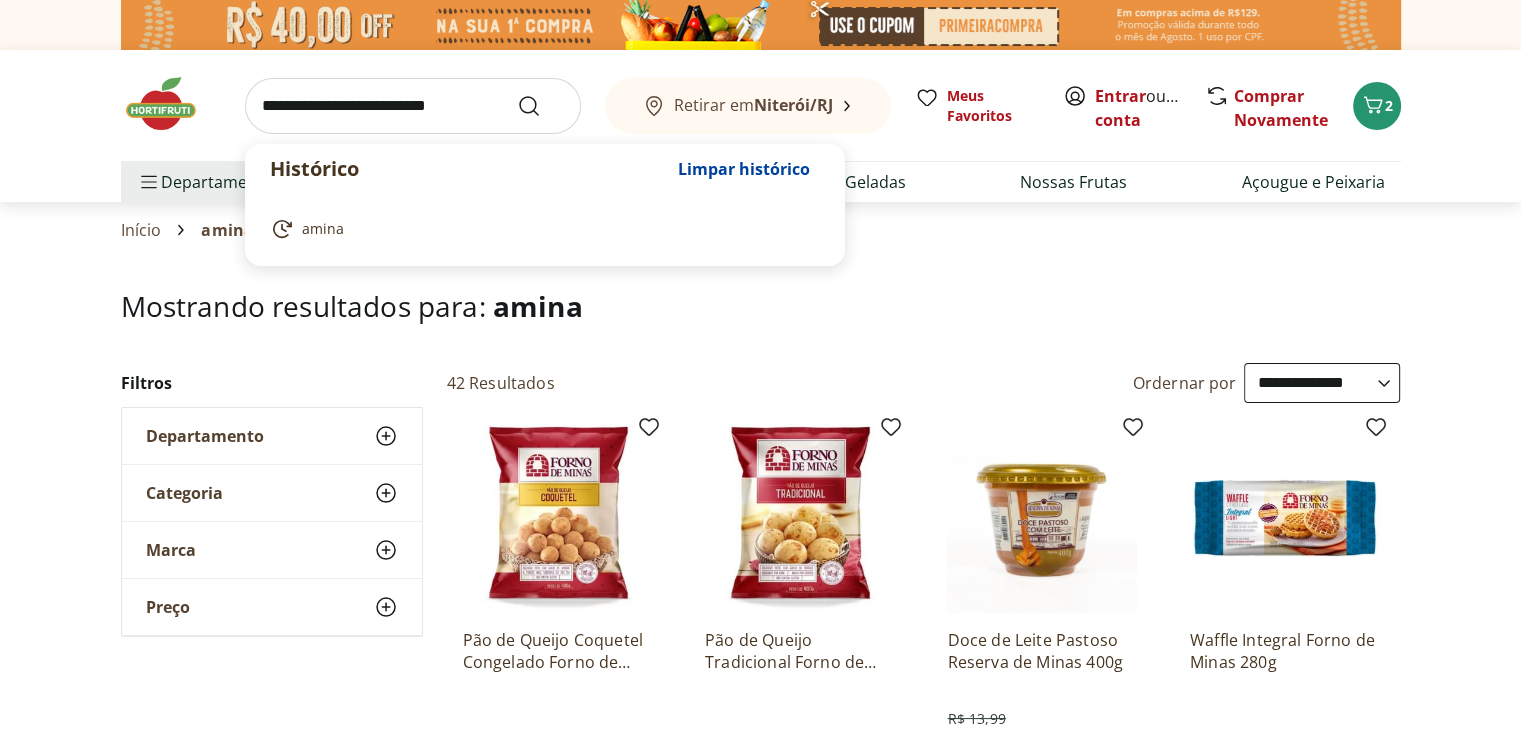 click at bounding box center (413, 106) 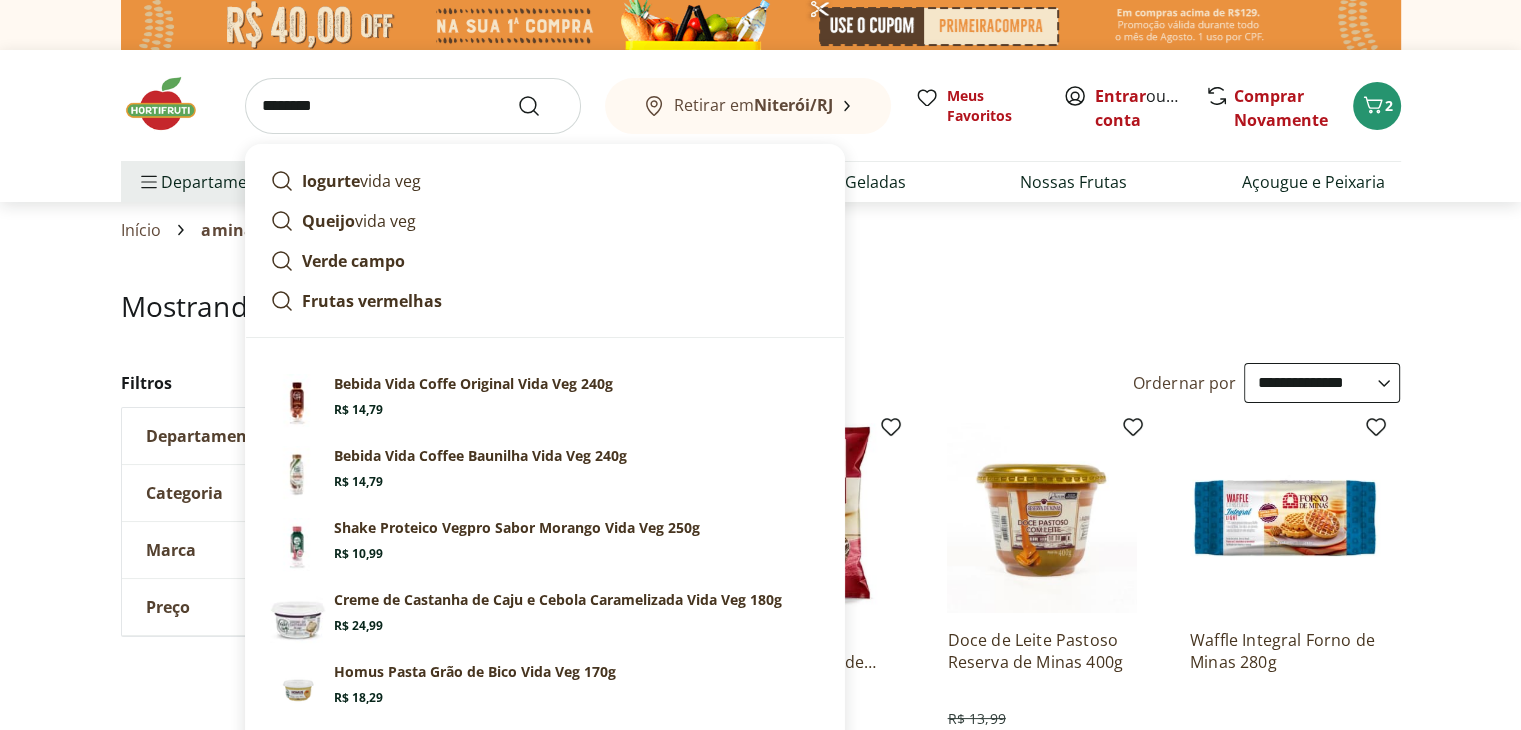 type on "********" 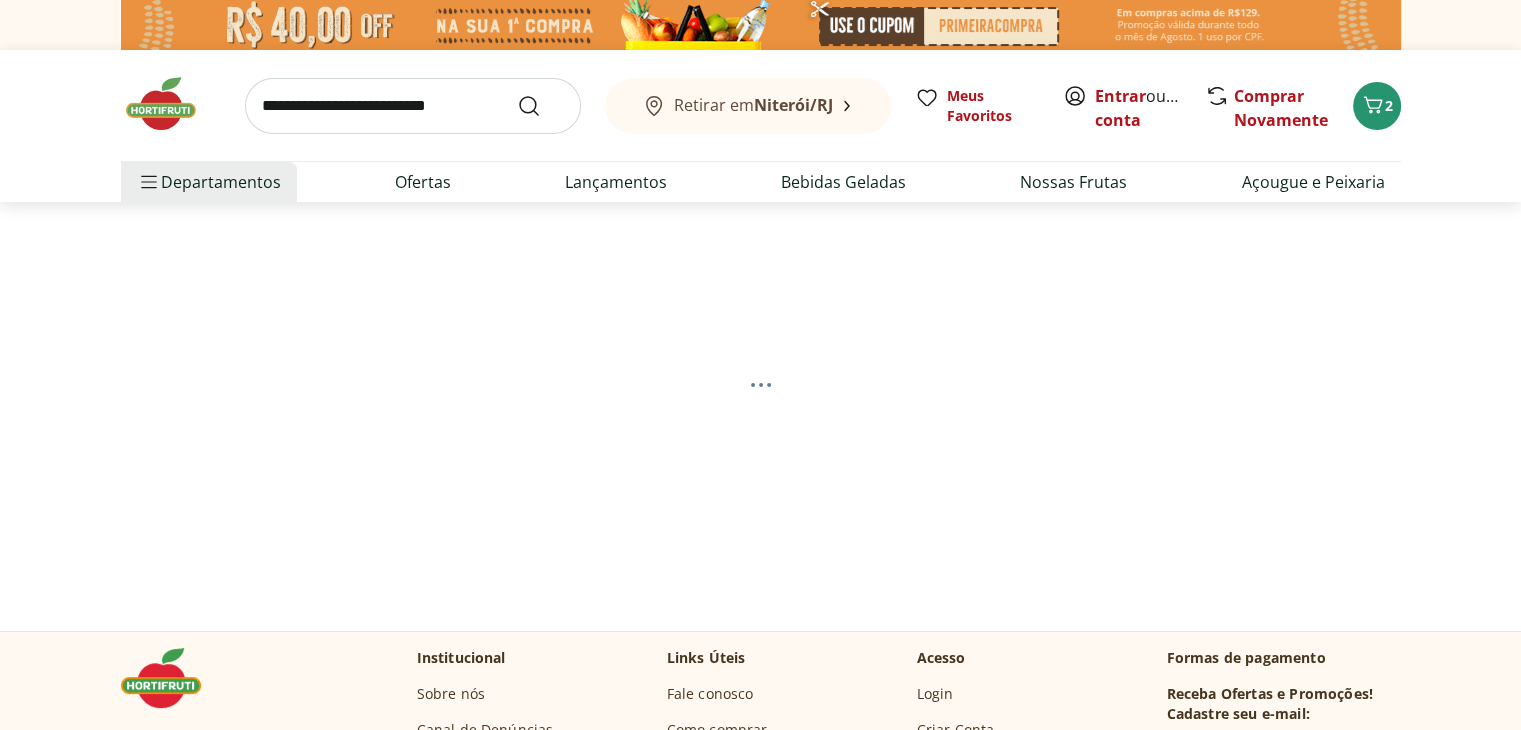 select on "**********" 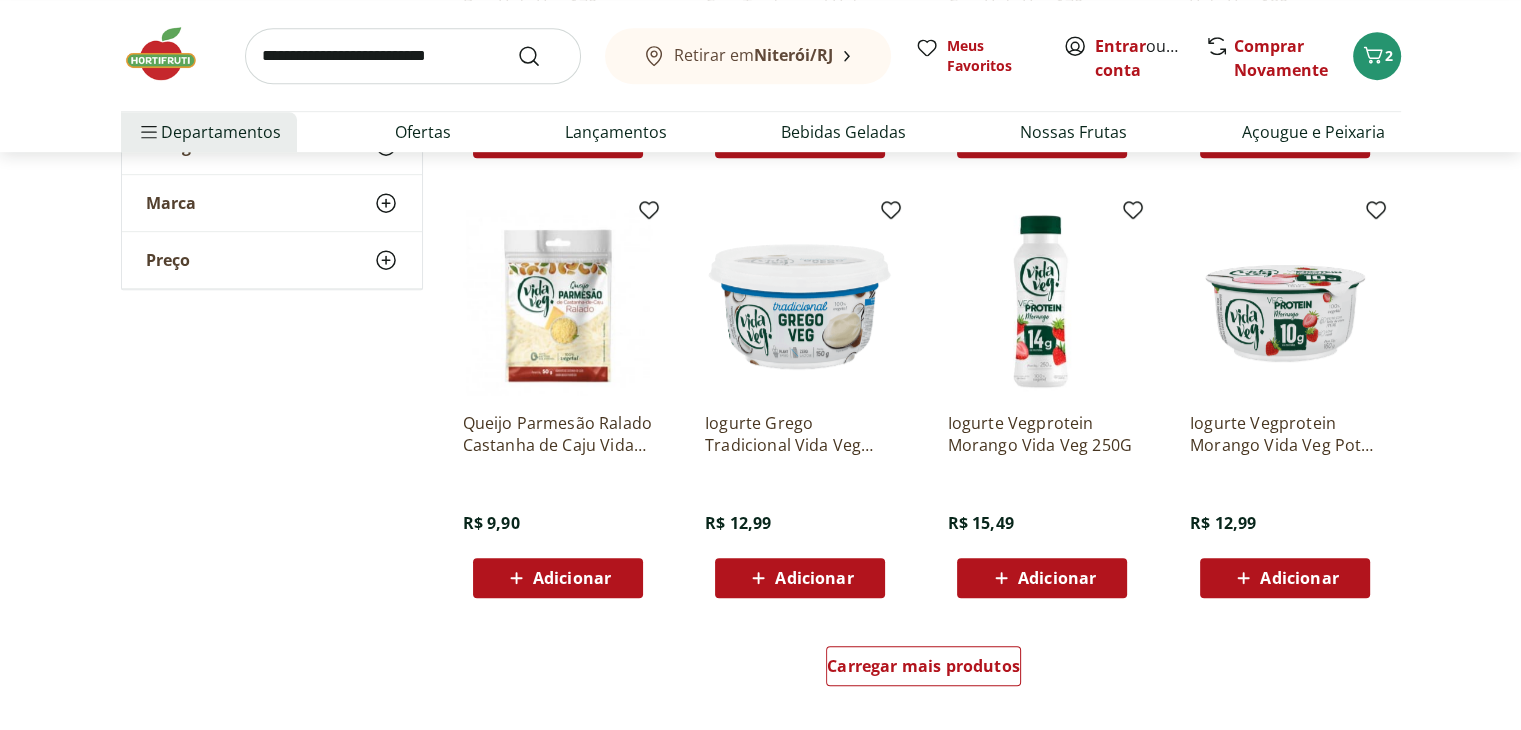 scroll, scrollTop: 1100, scrollLeft: 0, axis: vertical 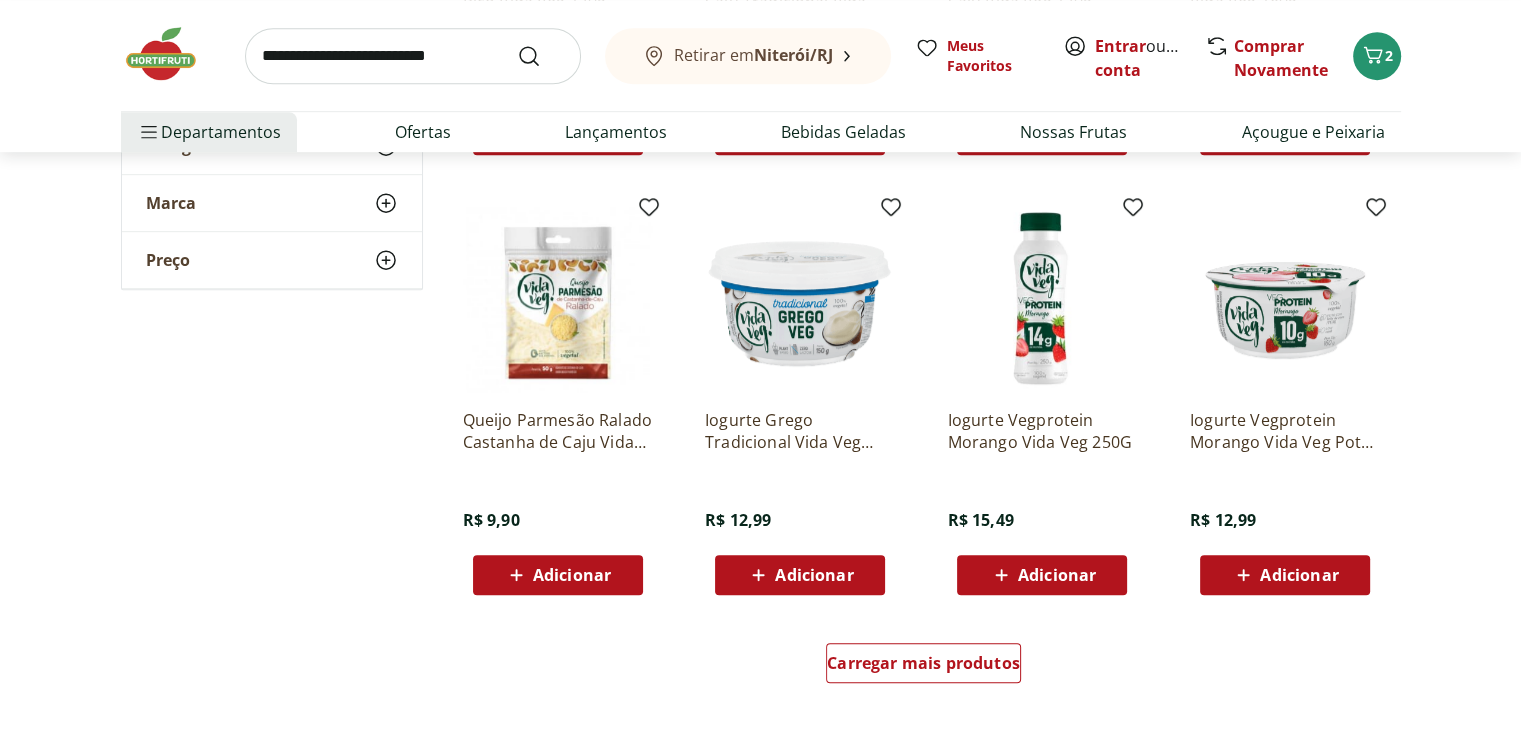 click 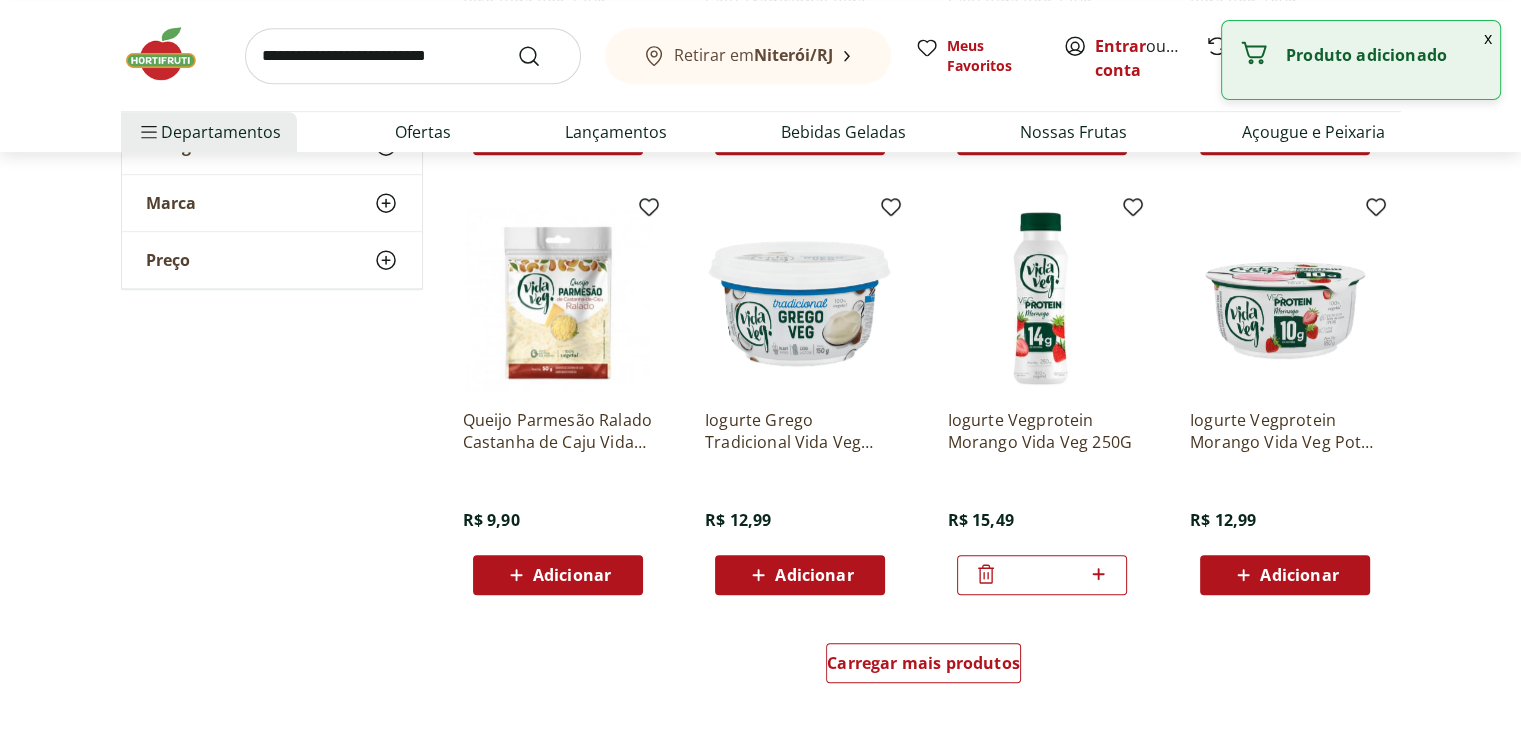 click 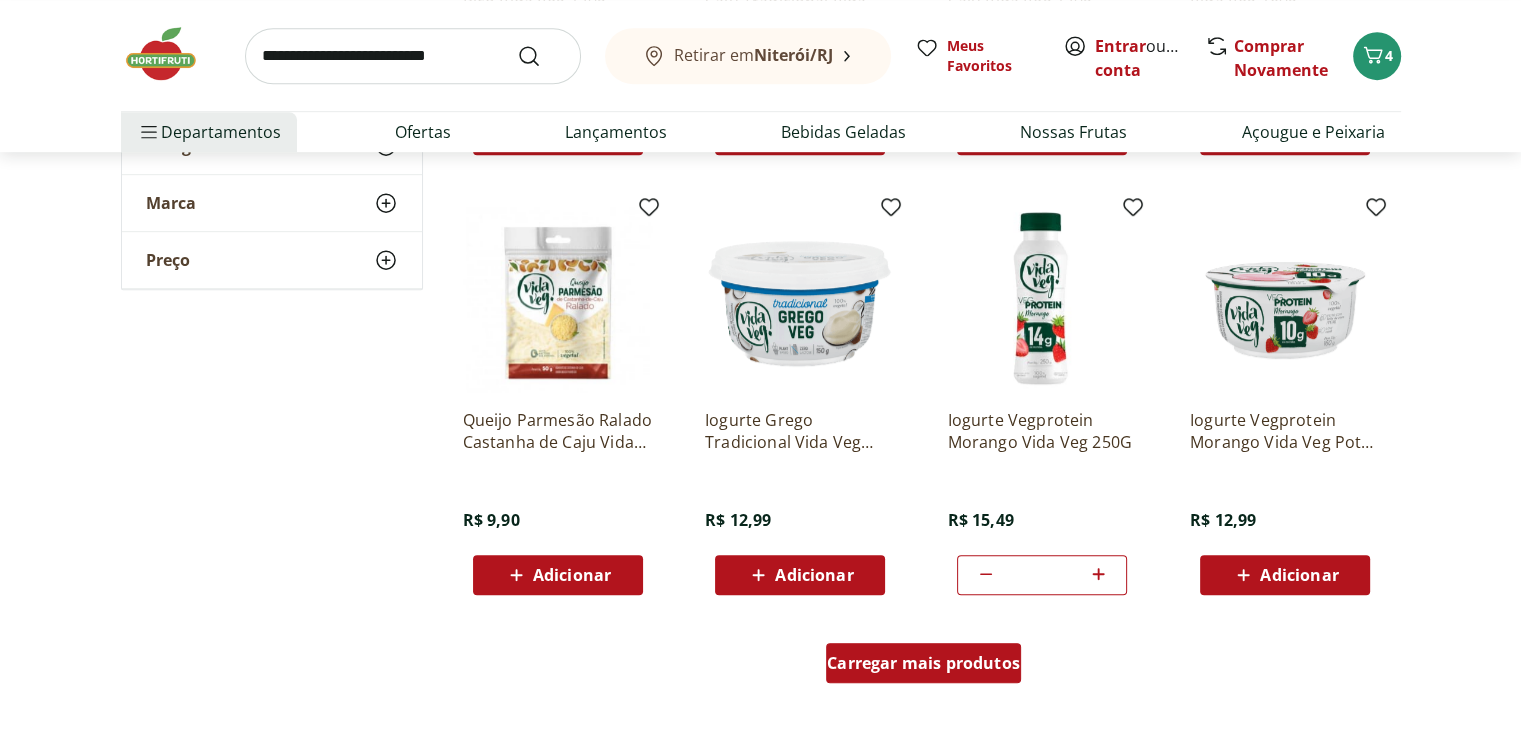 click on "Carregar mais produtos" at bounding box center (923, 663) 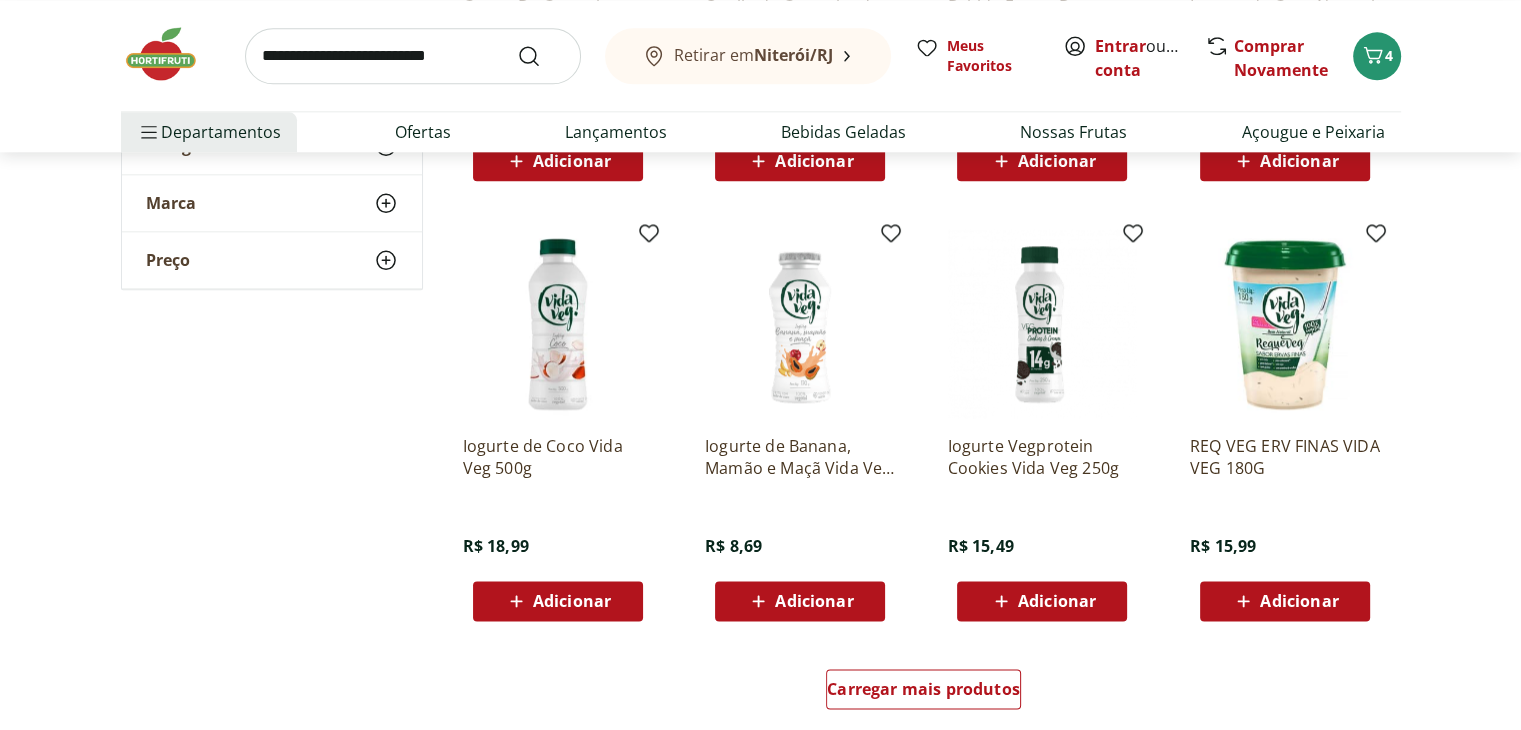 scroll, scrollTop: 2600, scrollLeft: 0, axis: vertical 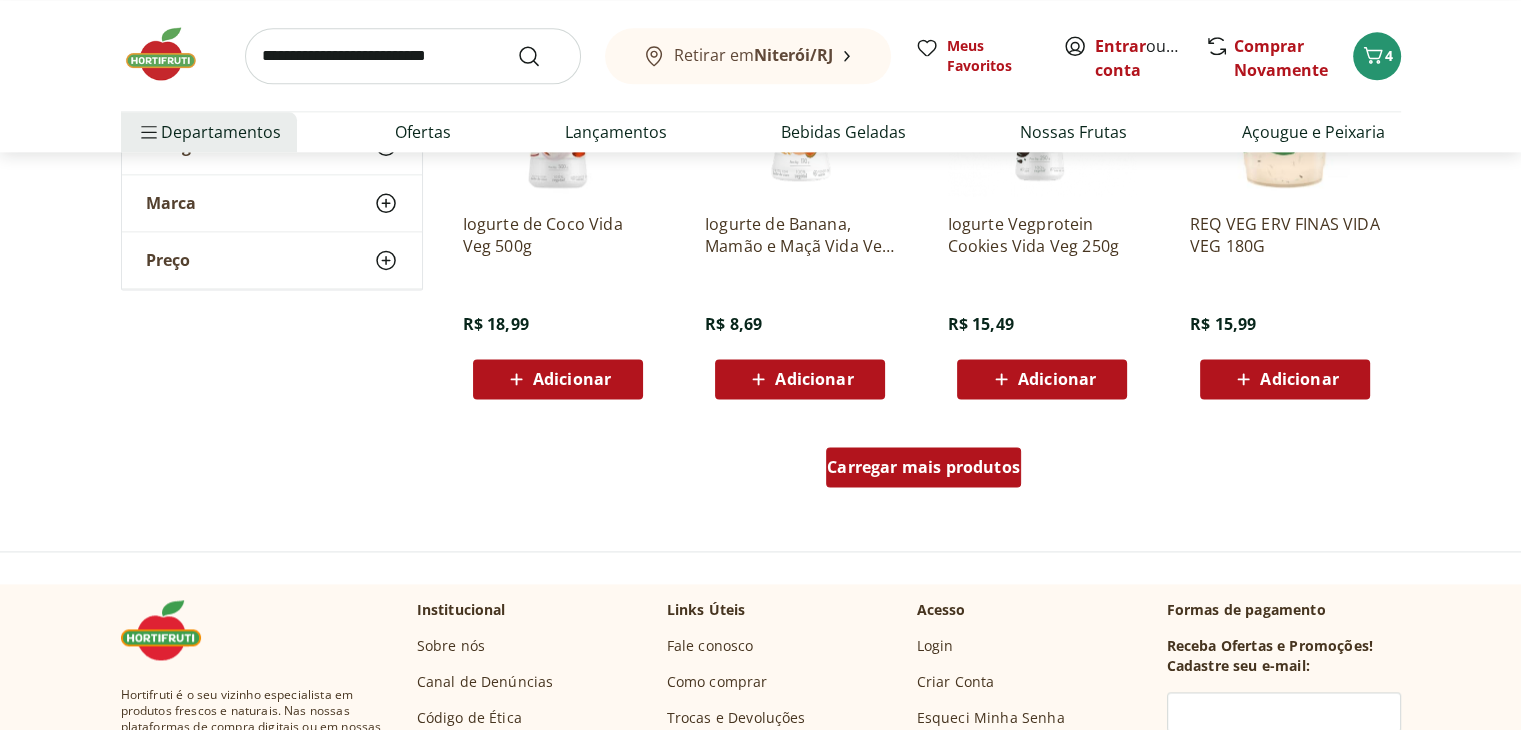 click on "Carregar mais produtos" at bounding box center [923, 467] 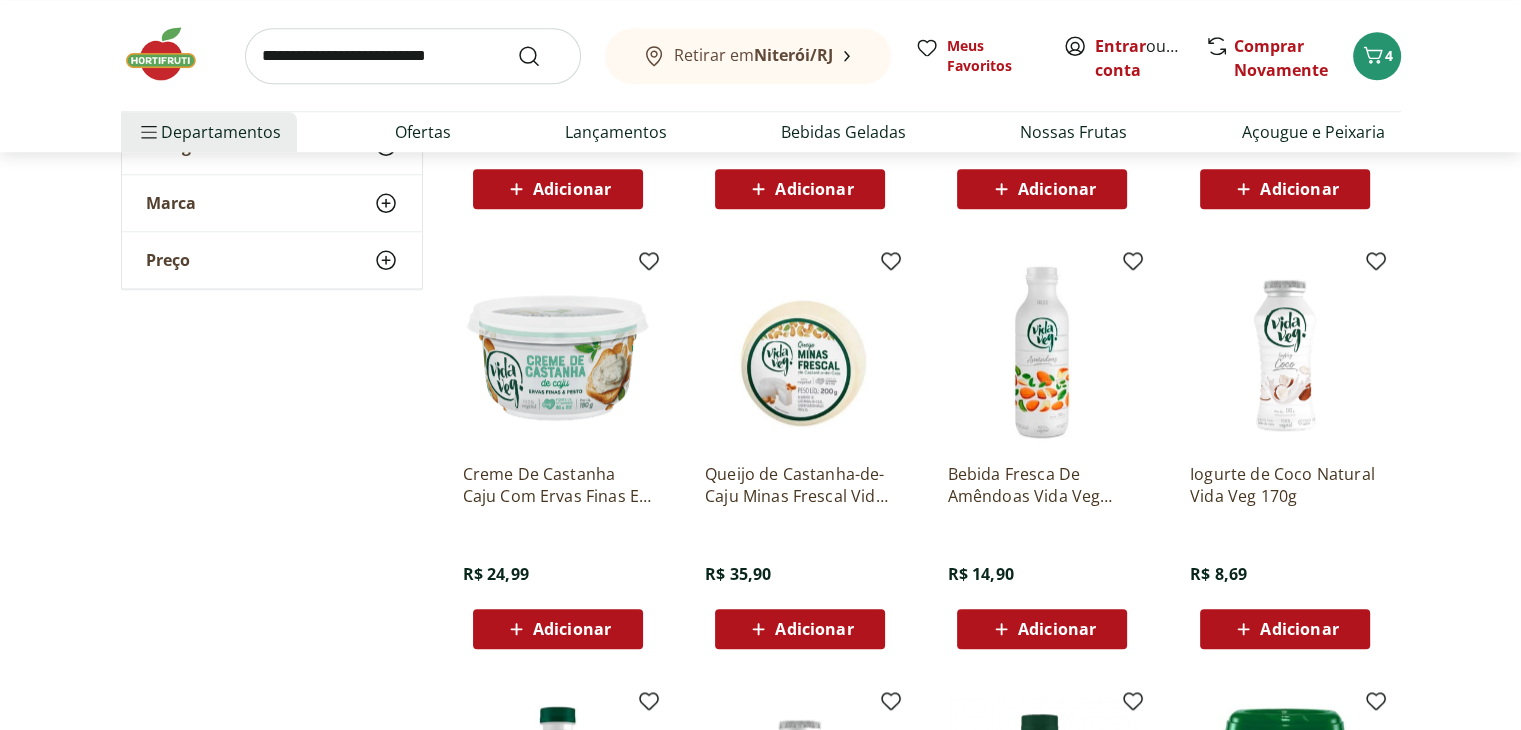 scroll, scrollTop: 1900, scrollLeft: 0, axis: vertical 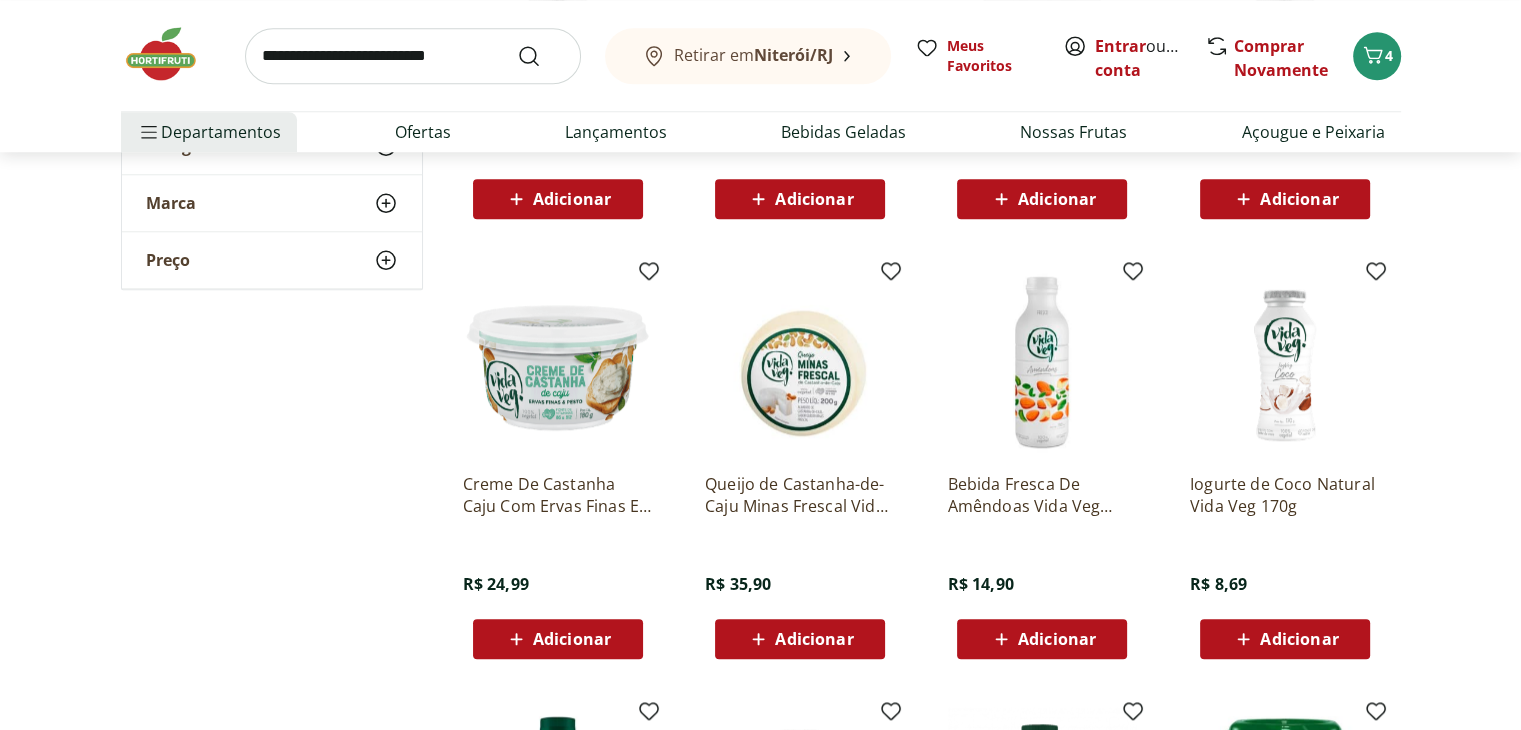 click on "Adicionar" at bounding box center (1299, 639) 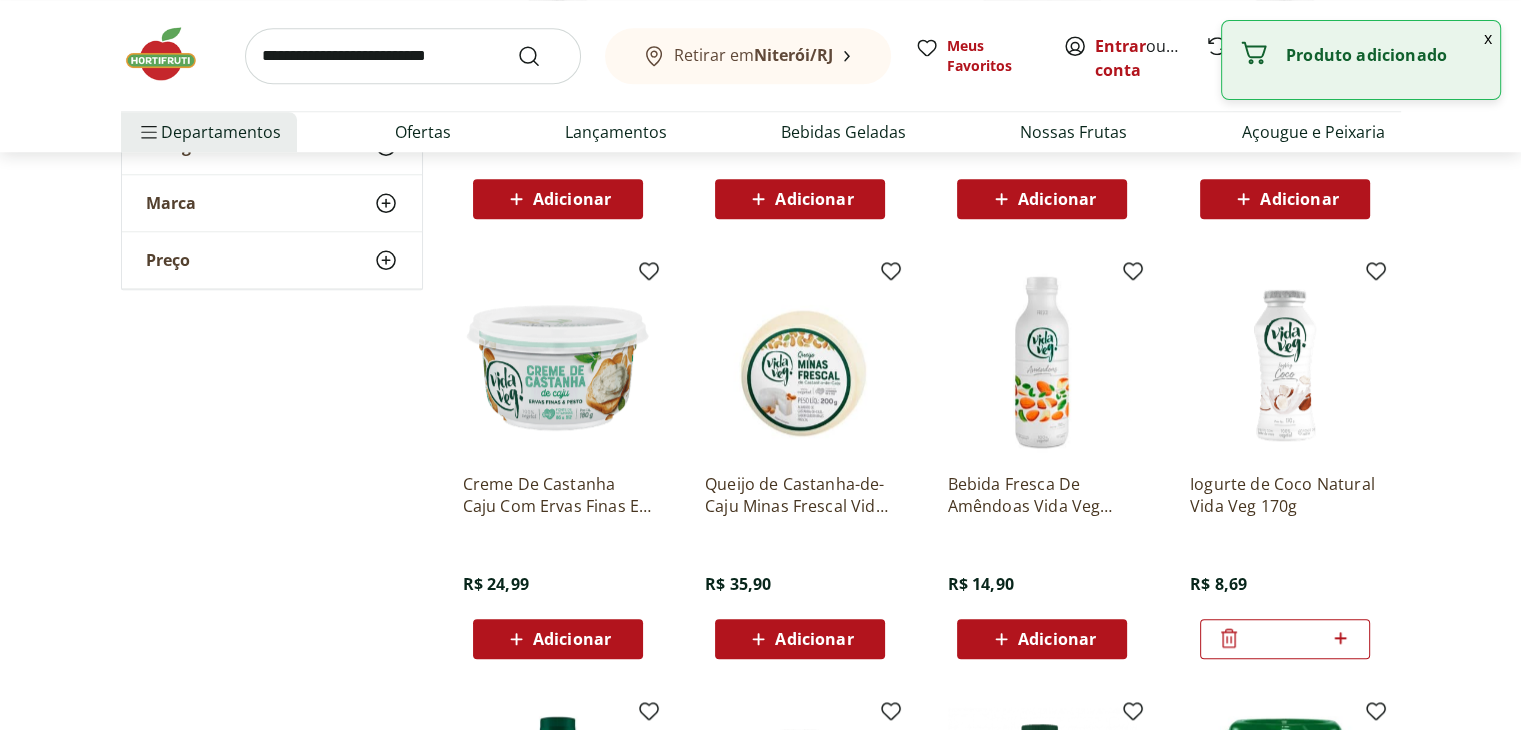 click 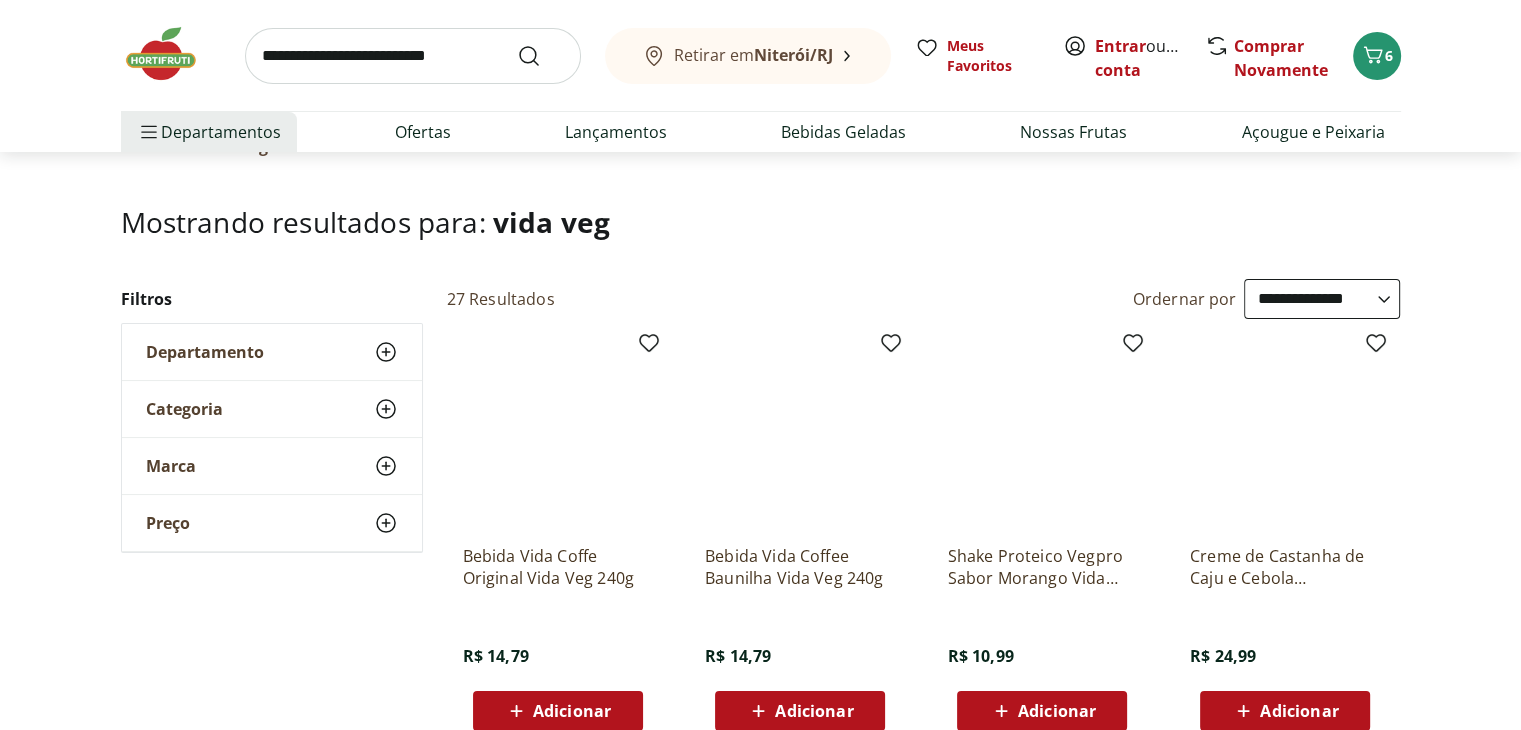 scroll, scrollTop: 0, scrollLeft: 0, axis: both 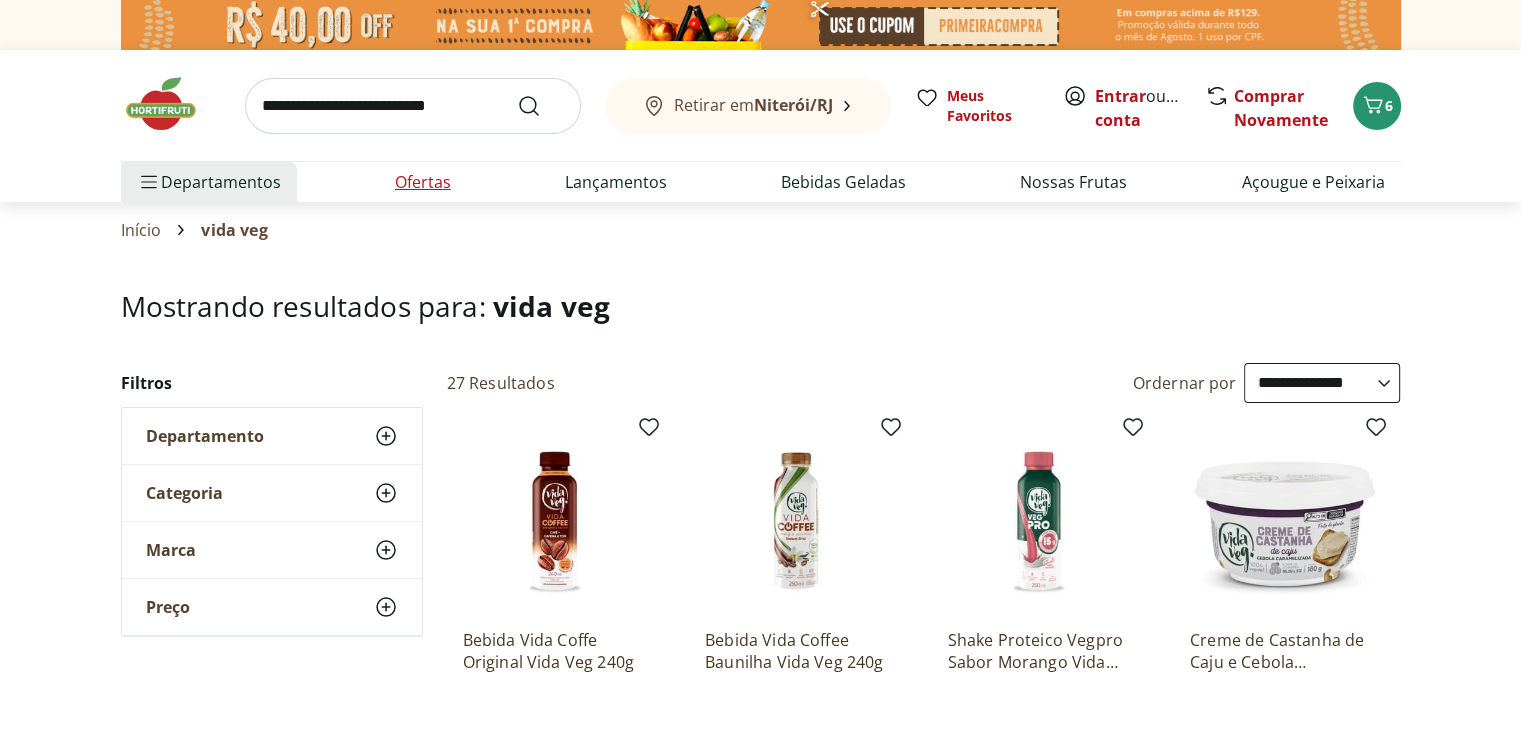 click on "Ofertas" at bounding box center [423, 182] 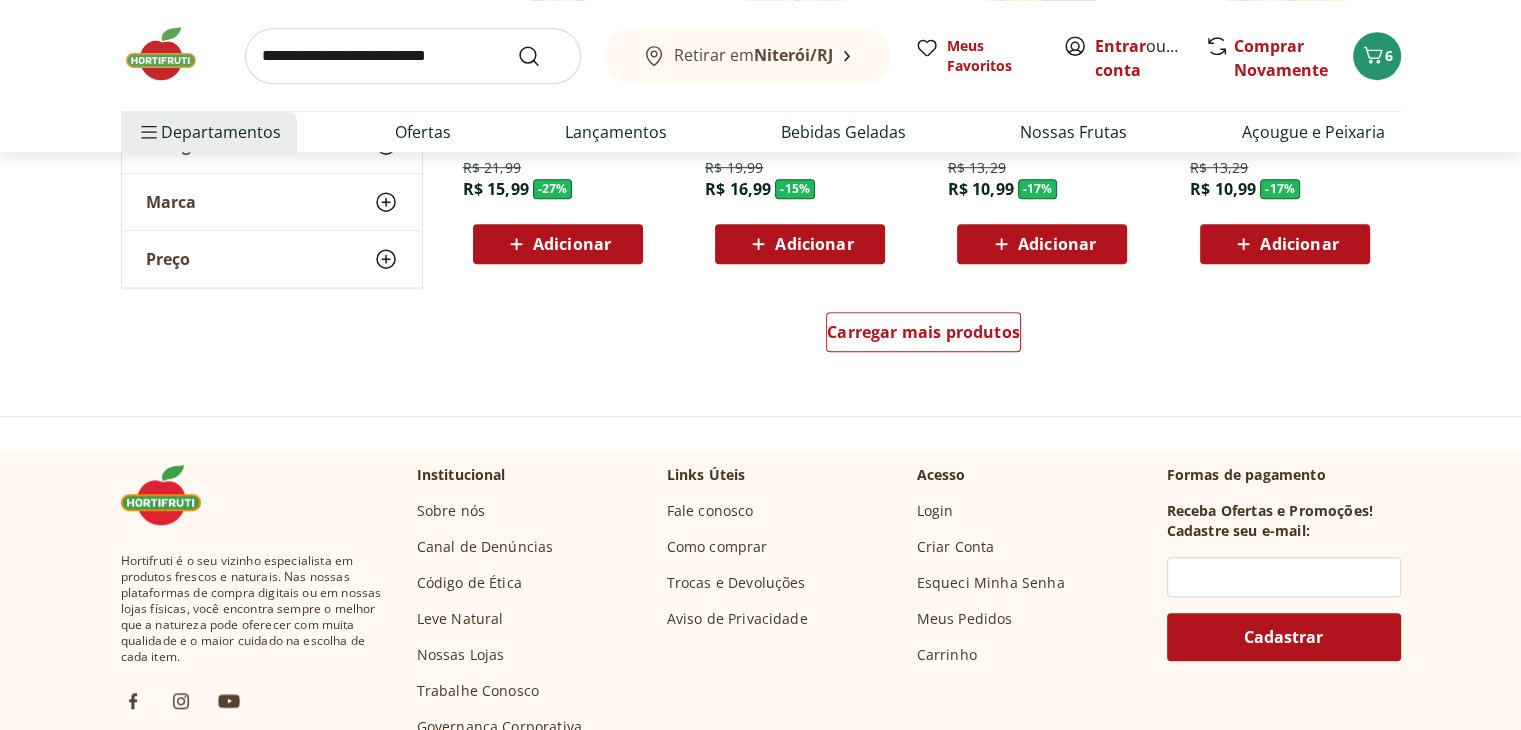 scroll, scrollTop: 1400, scrollLeft: 0, axis: vertical 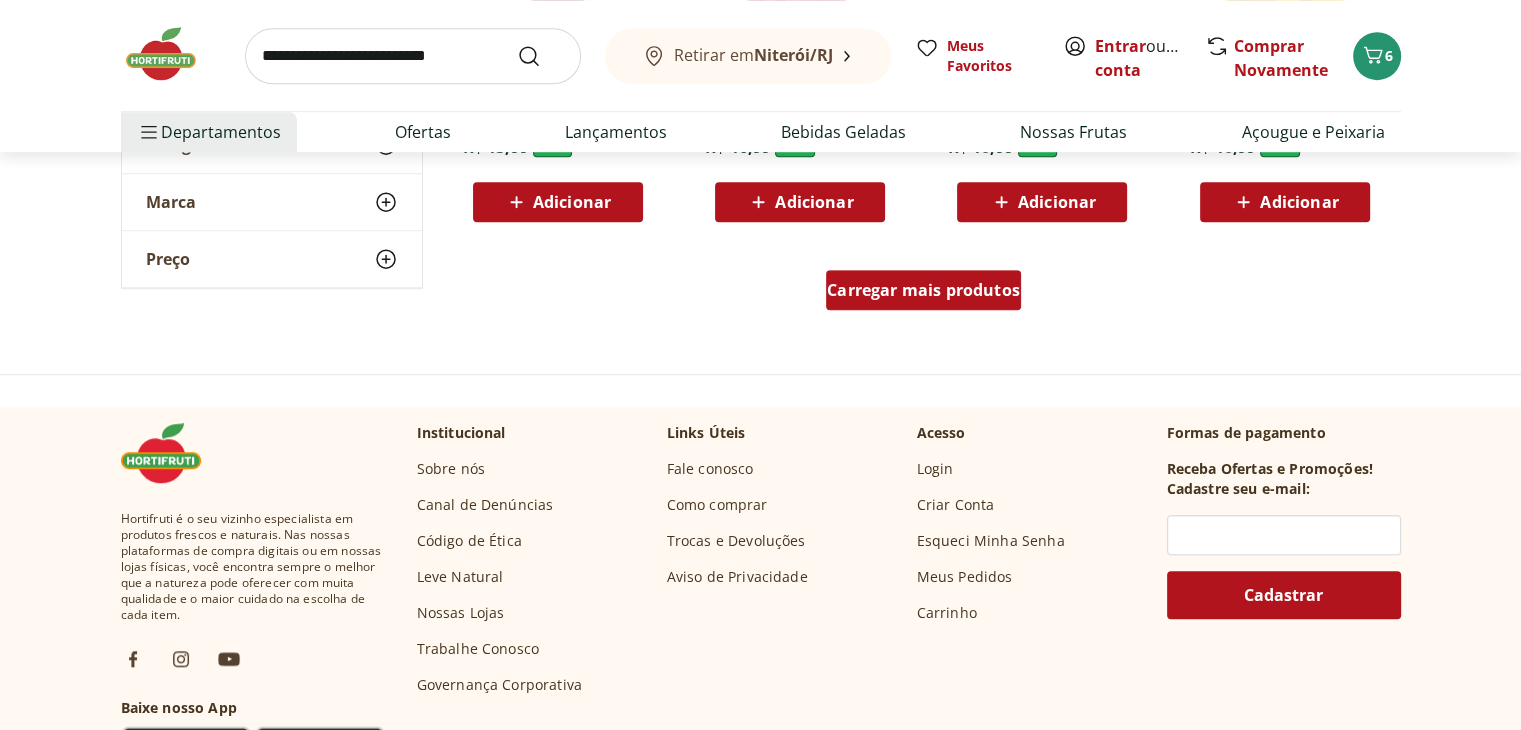 click on "Carregar mais produtos" at bounding box center (923, 290) 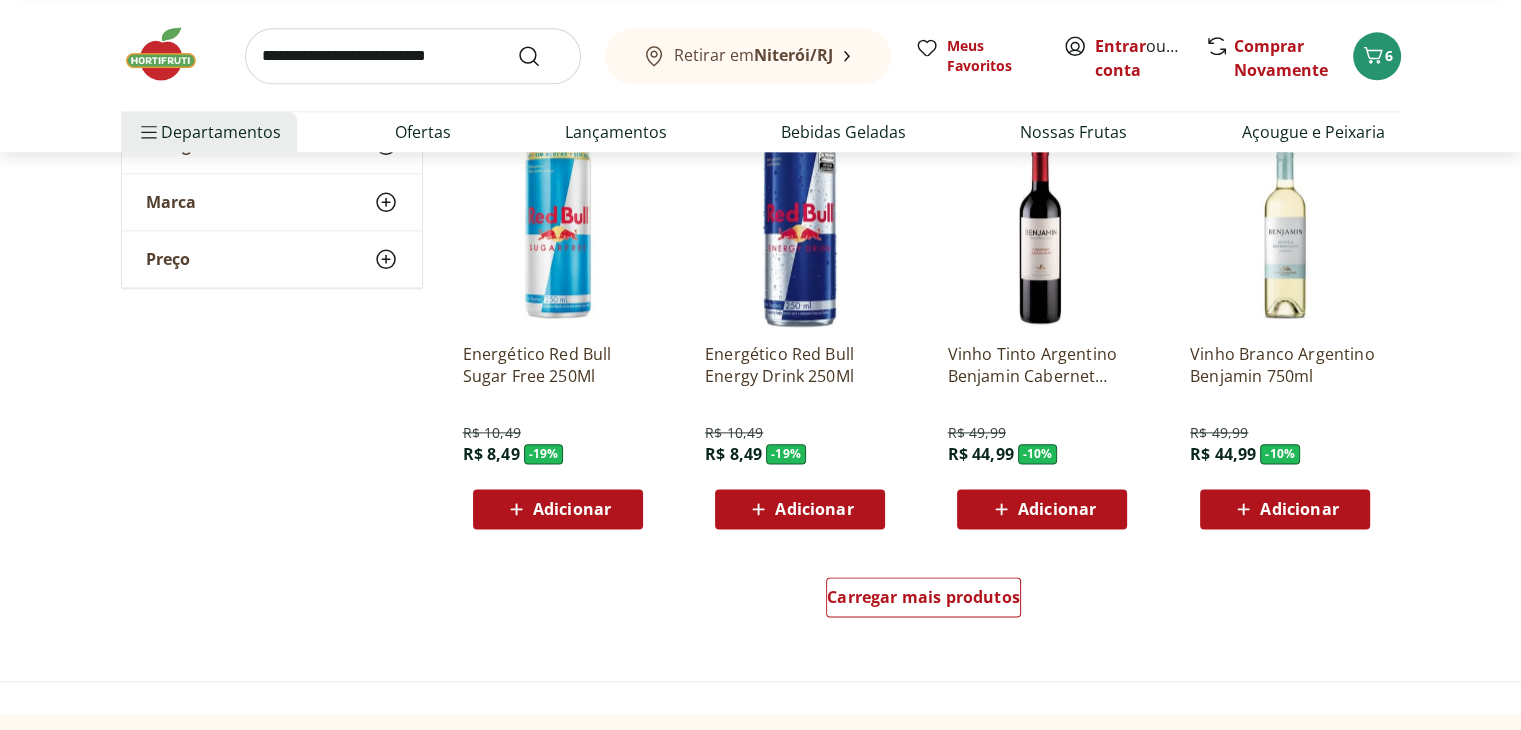 scroll, scrollTop: 2400, scrollLeft: 0, axis: vertical 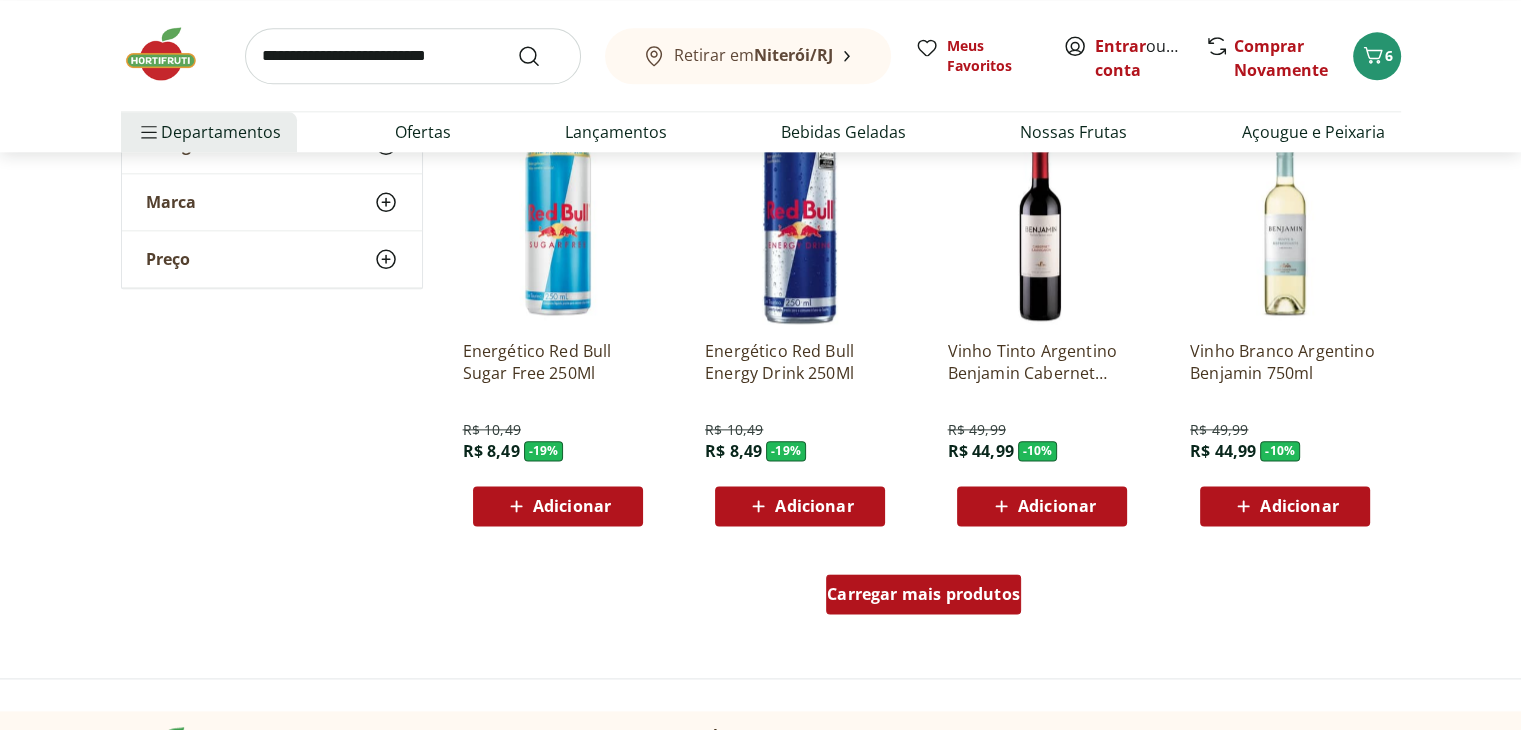 click on "Carregar mais produtos" at bounding box center (923, 594) 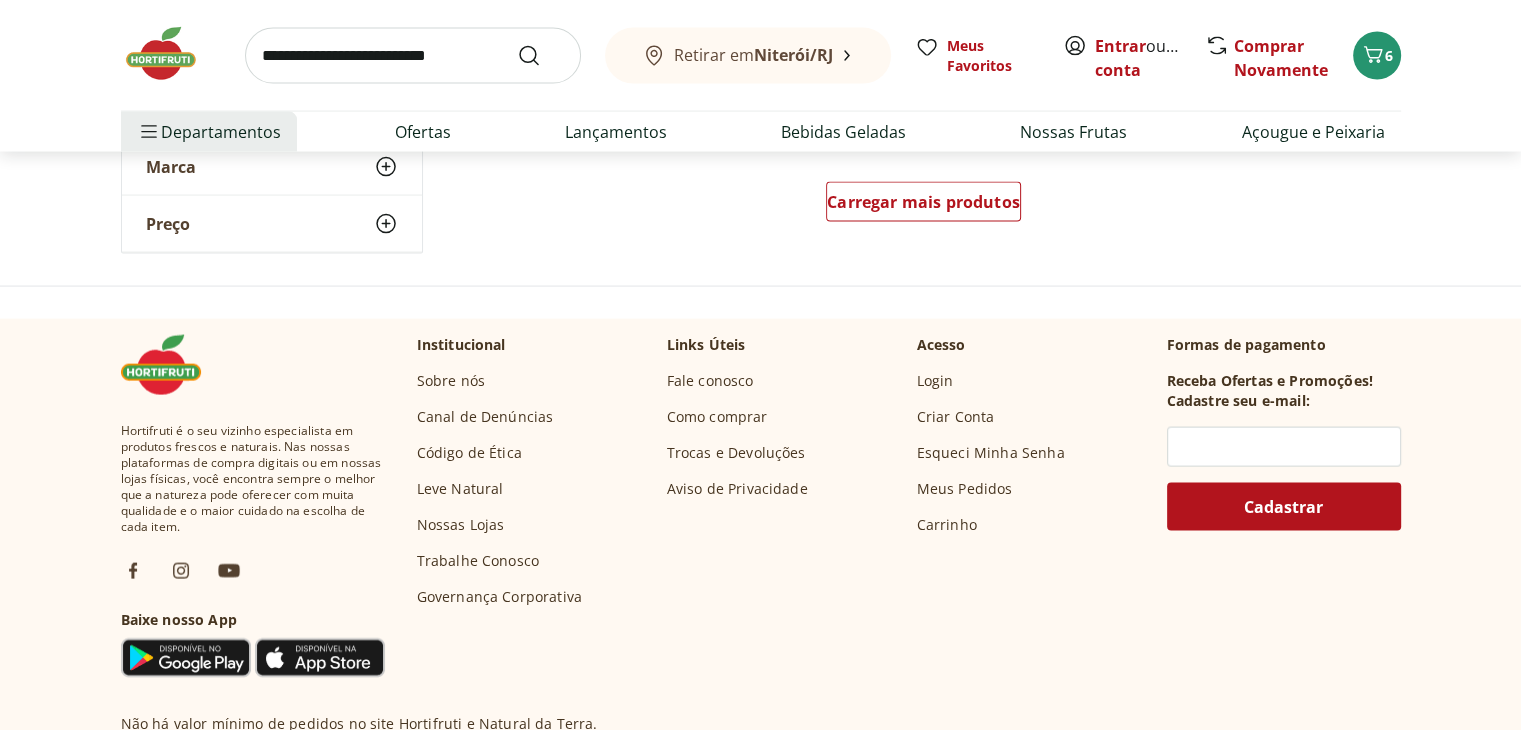 scroll, scrollTop: 4100, scrollLeft: 0, axis: vertical 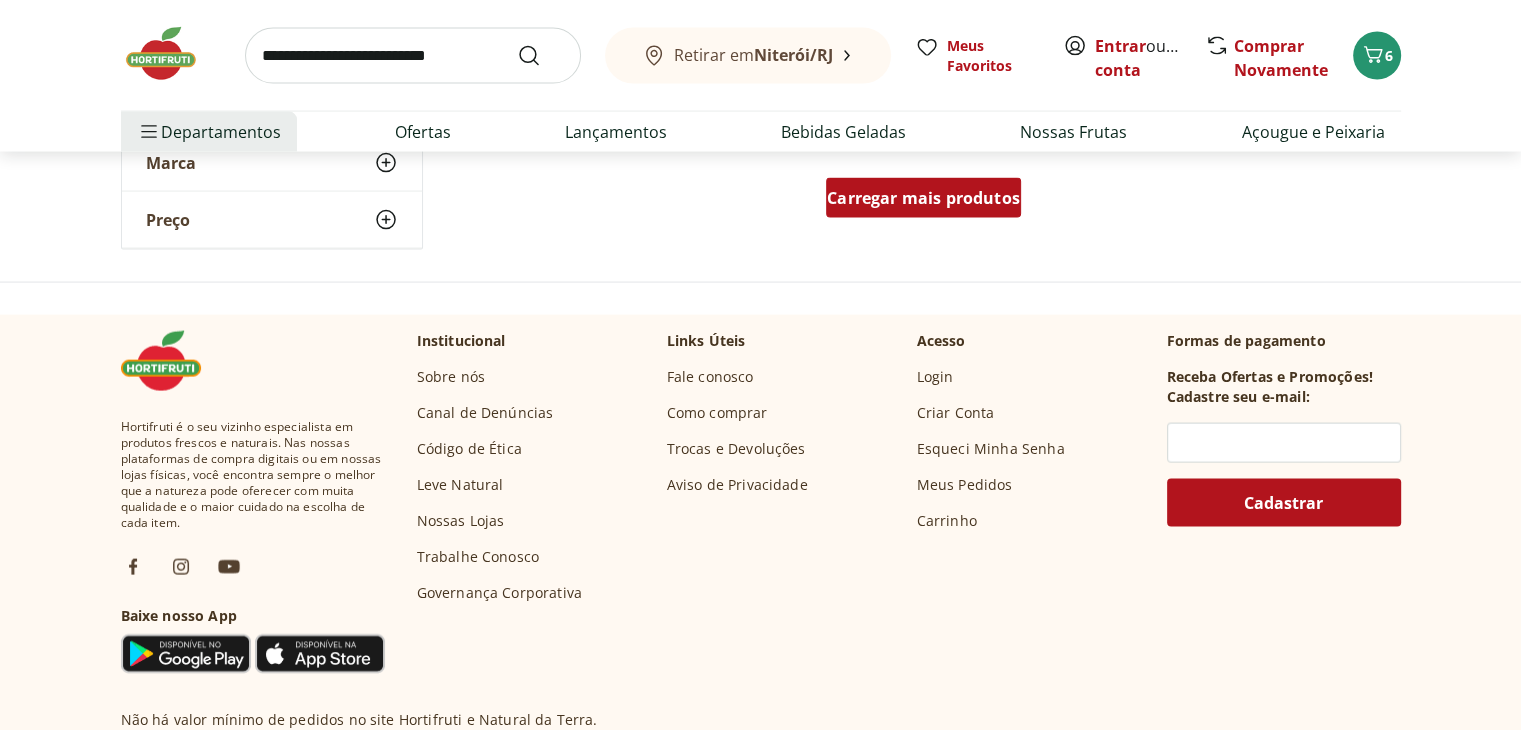 click on "Carregar mais produtos" at bounding box center [923, 198] 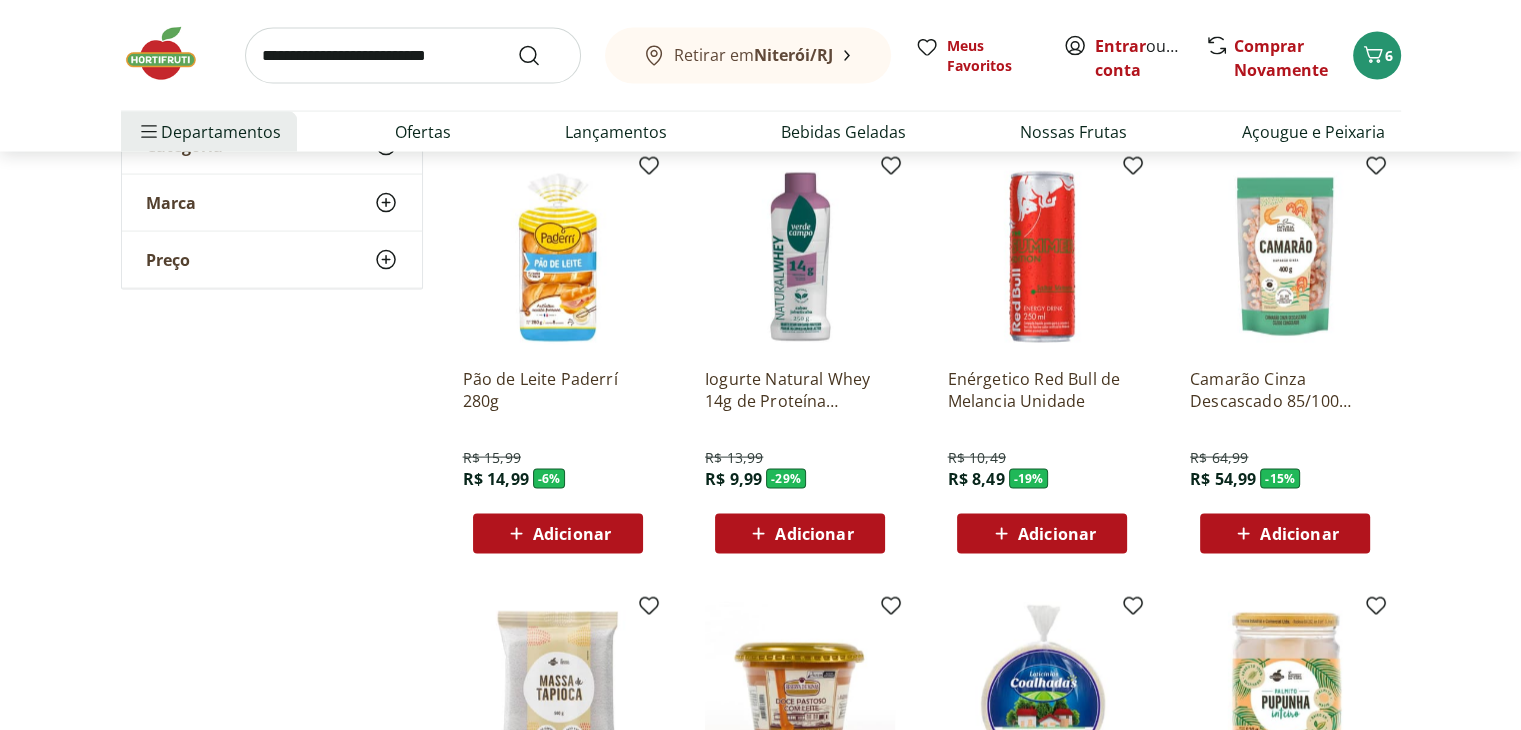 click at bounding box center [413, 56] 